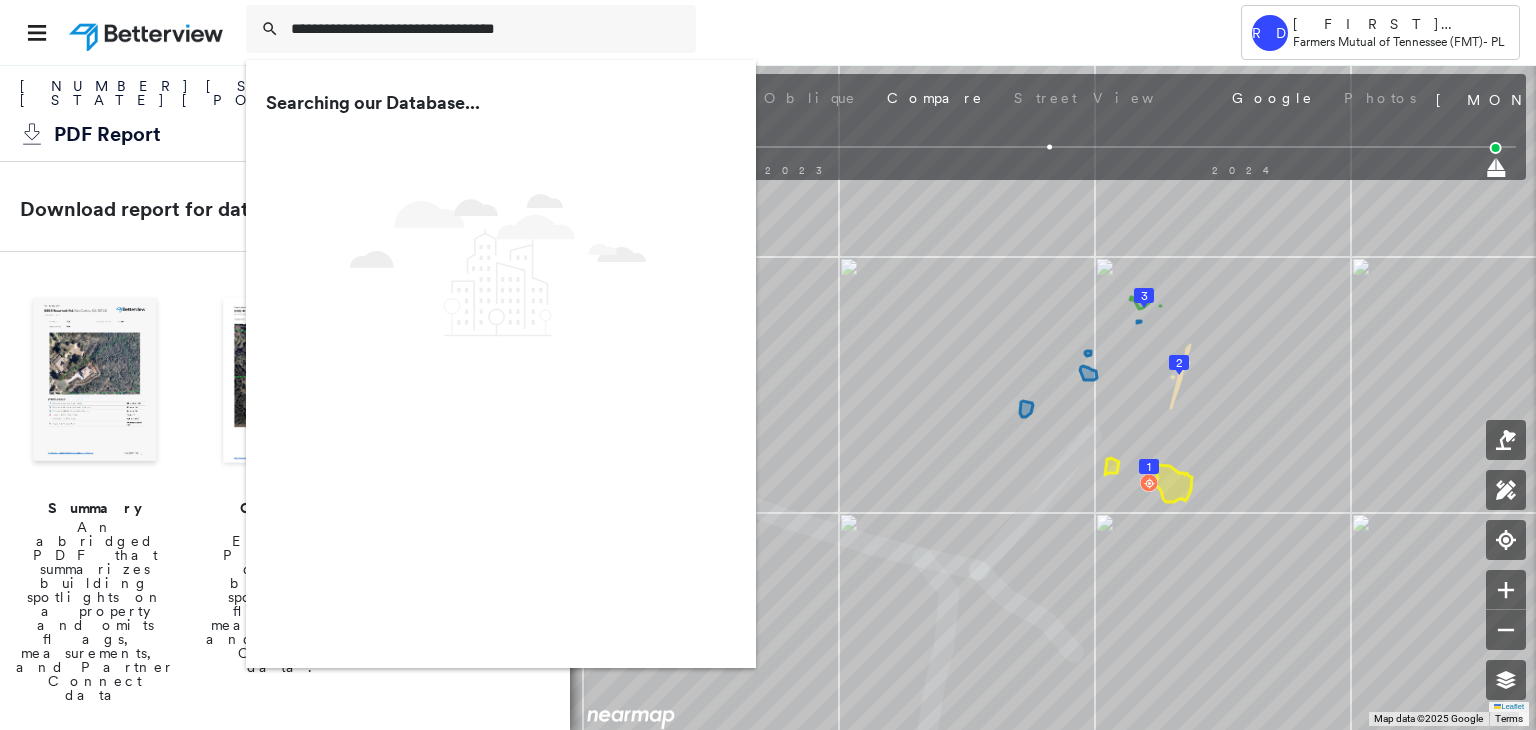 scroll, scrollTop: 0, scrollLeft: 0, axis: both 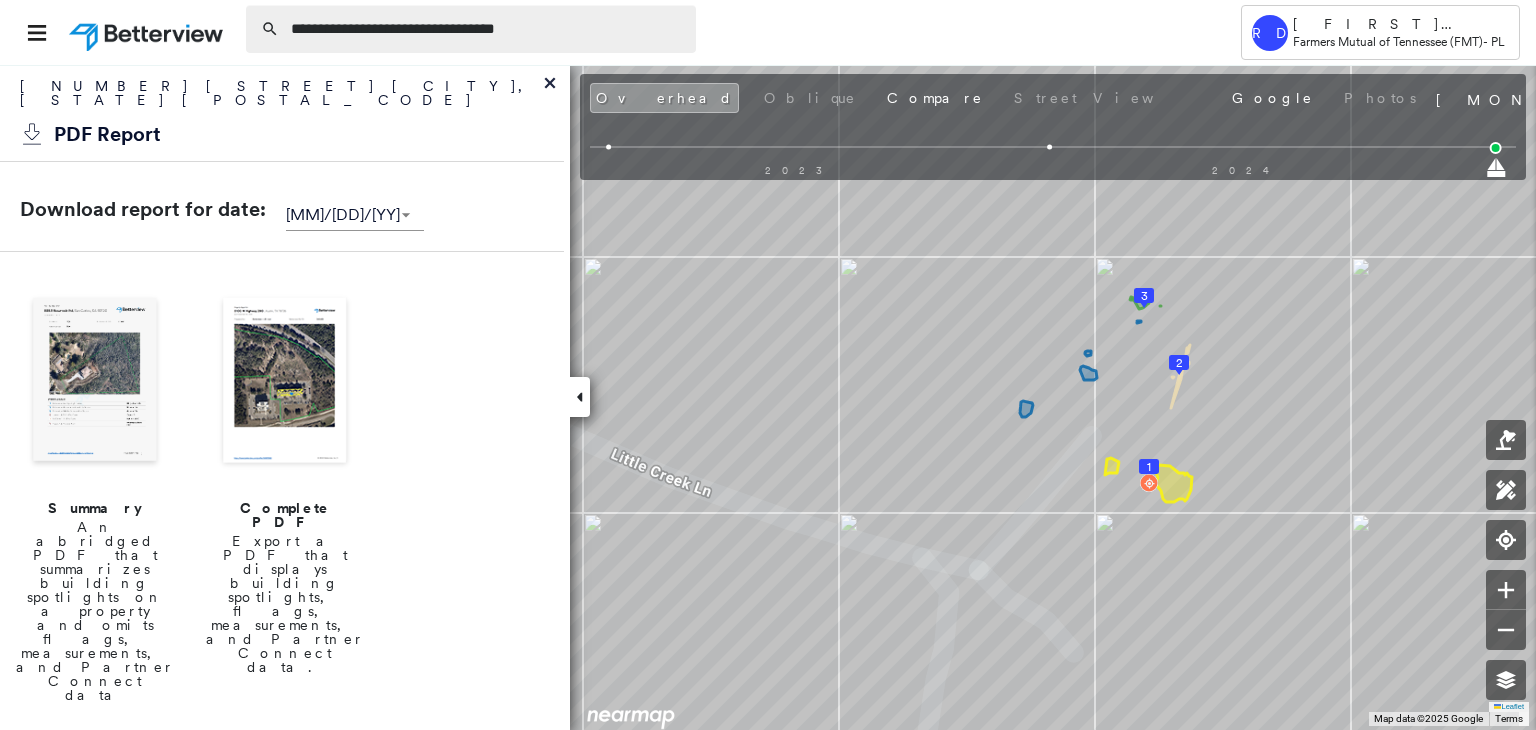 click on "**********" at bounding box center [487, 29] 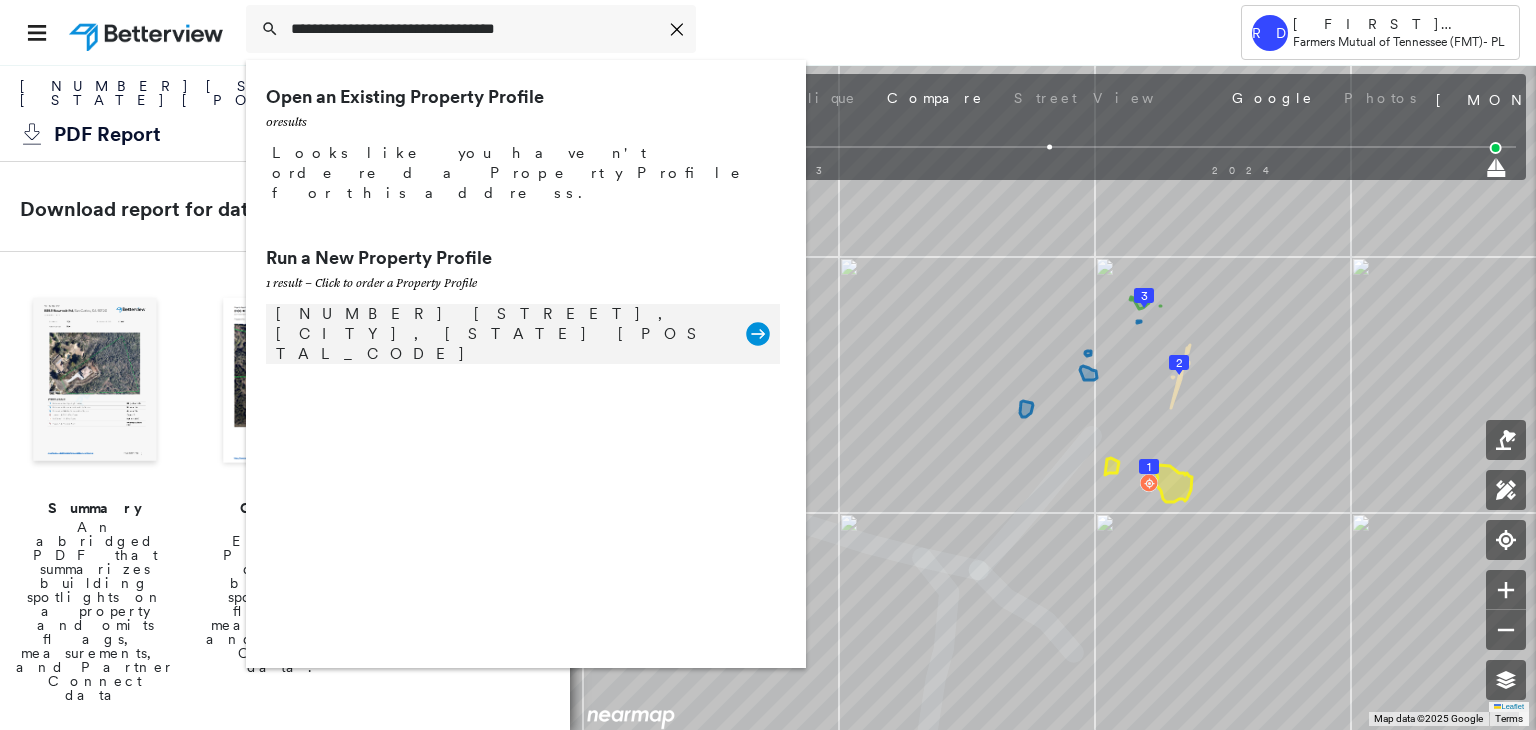 type on "**********" 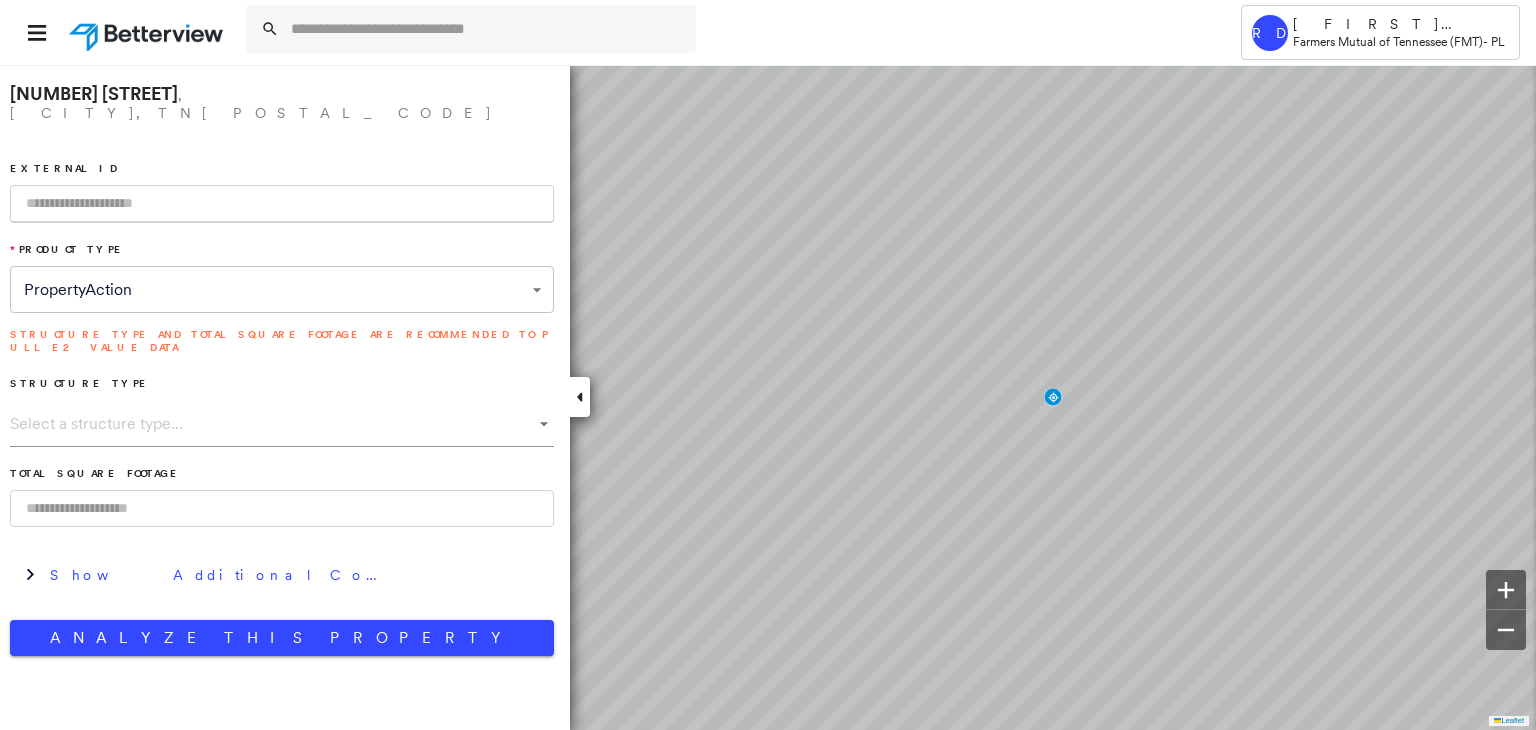paste on "**********" 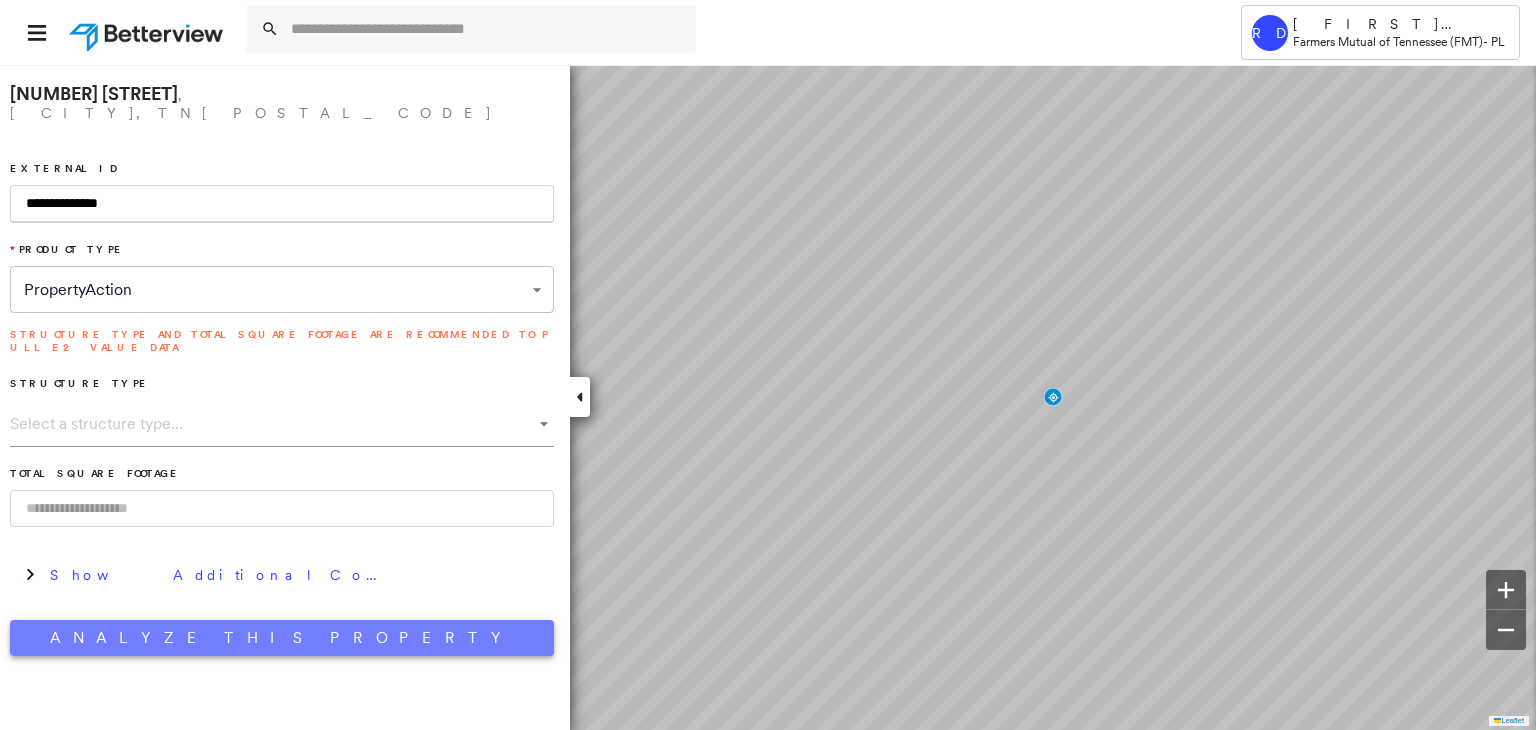 type on "**********" 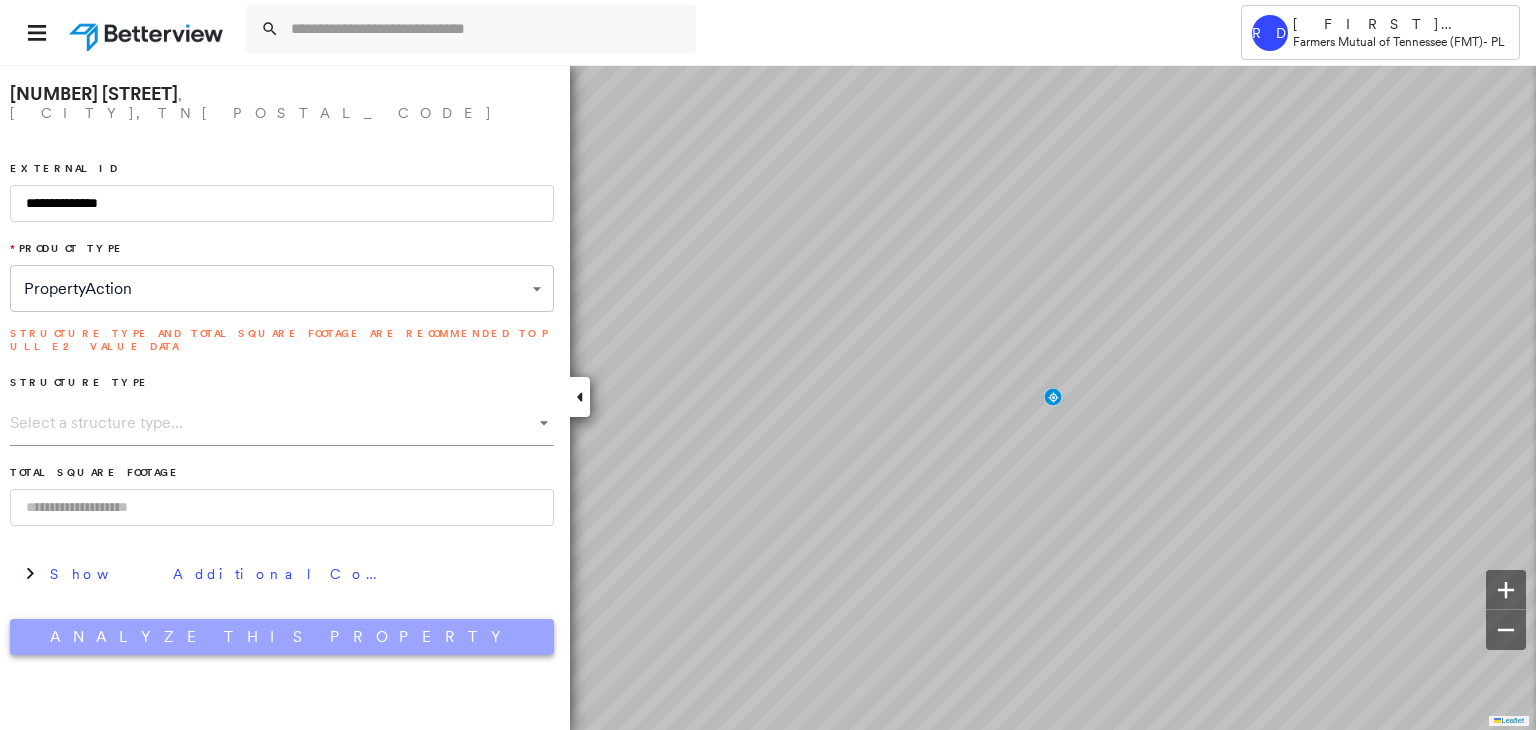 click on "Analyze This Property" at bounding box center (282, 637) 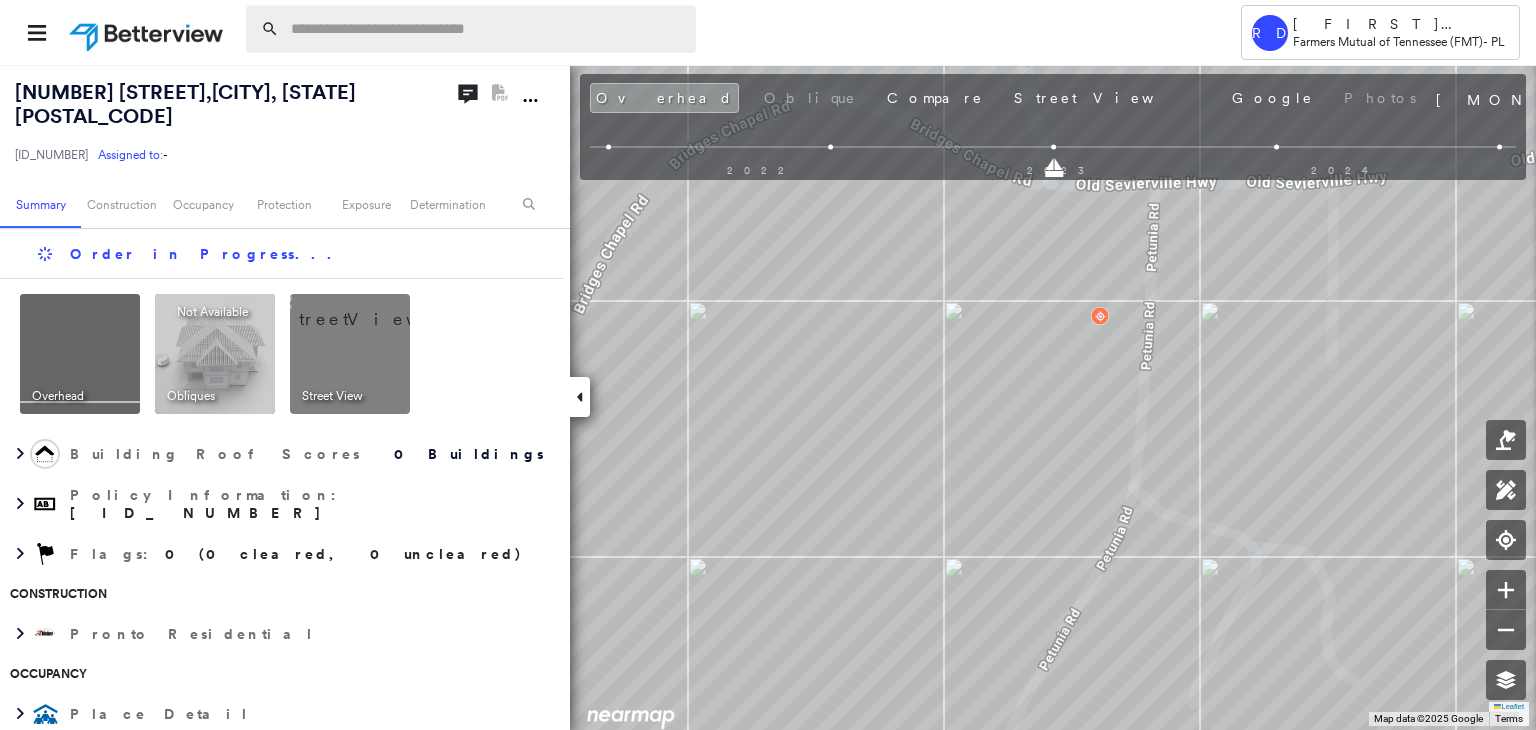 paste on "**********" 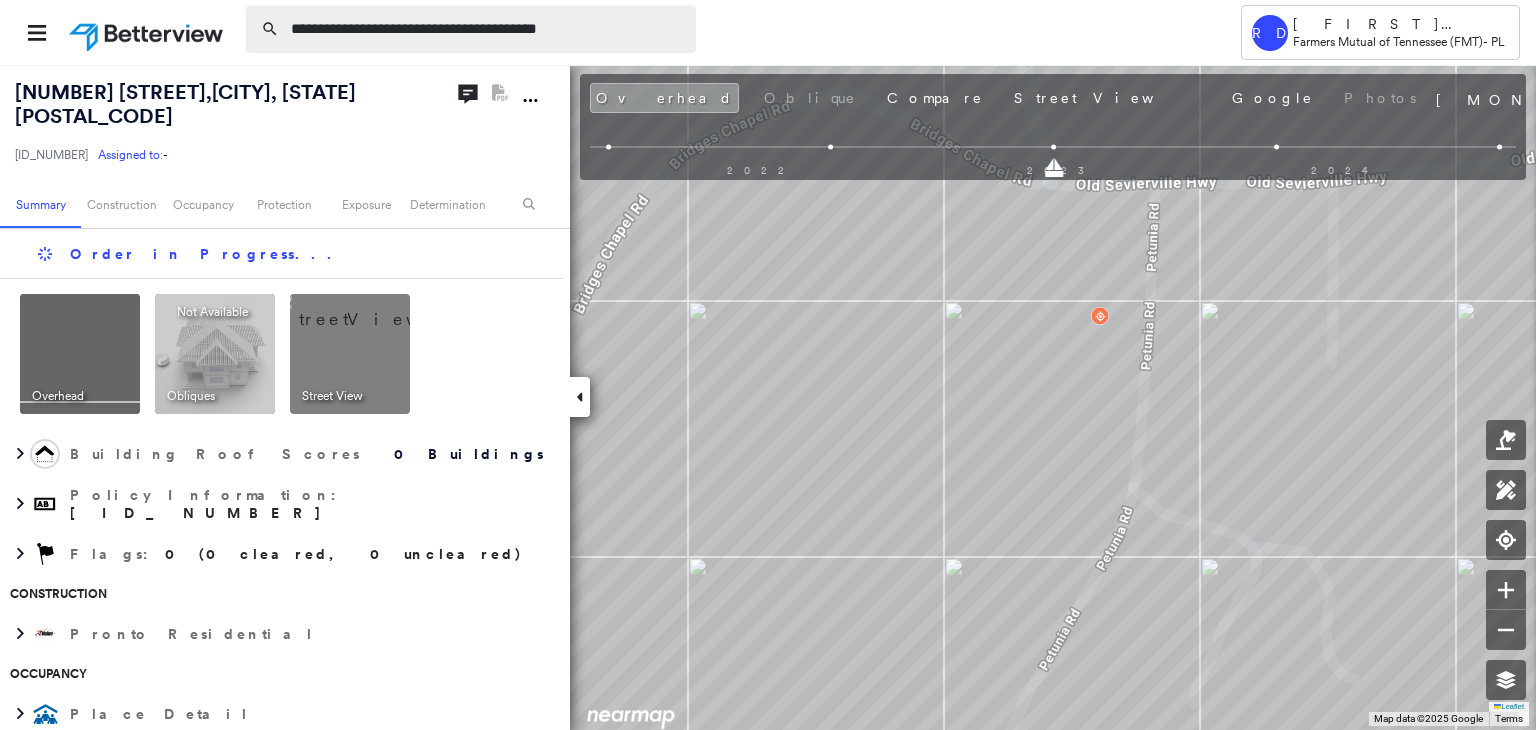 click on "**********" at bounding box center [487, 29] 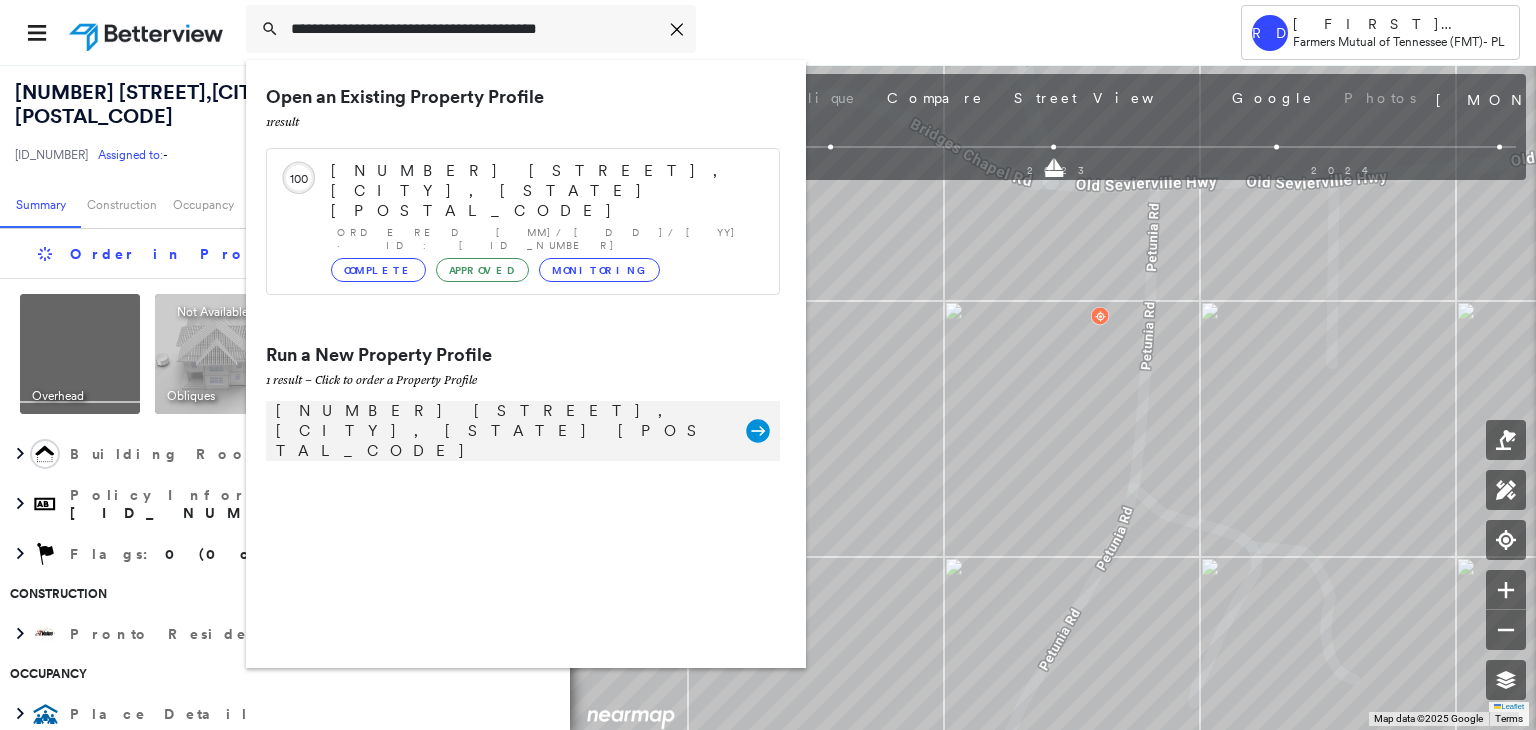 type on "**********" 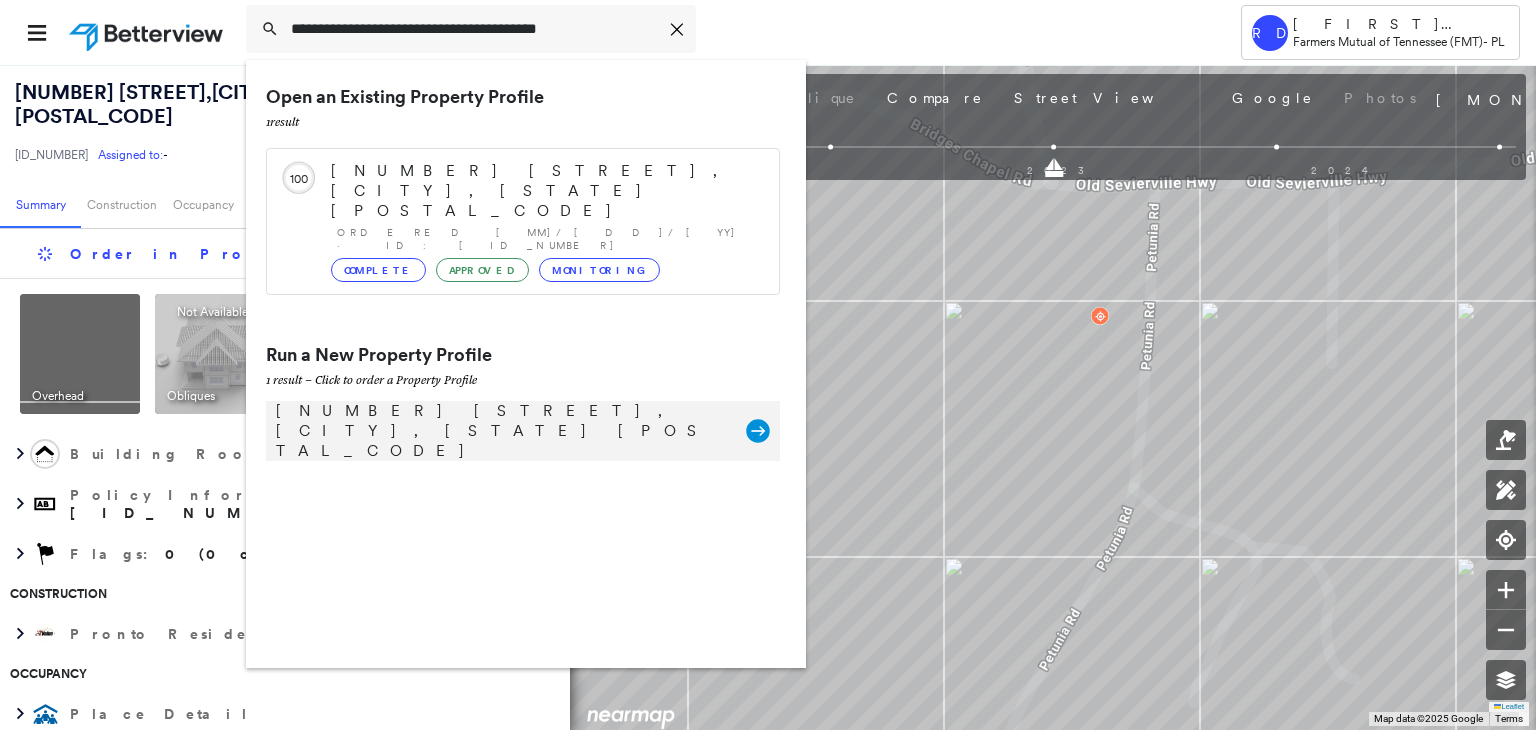 click on "[NUMBER] [STREET], [CITY], [STATE] [POSTAL_CODE]" at bounding box center [501, 431] 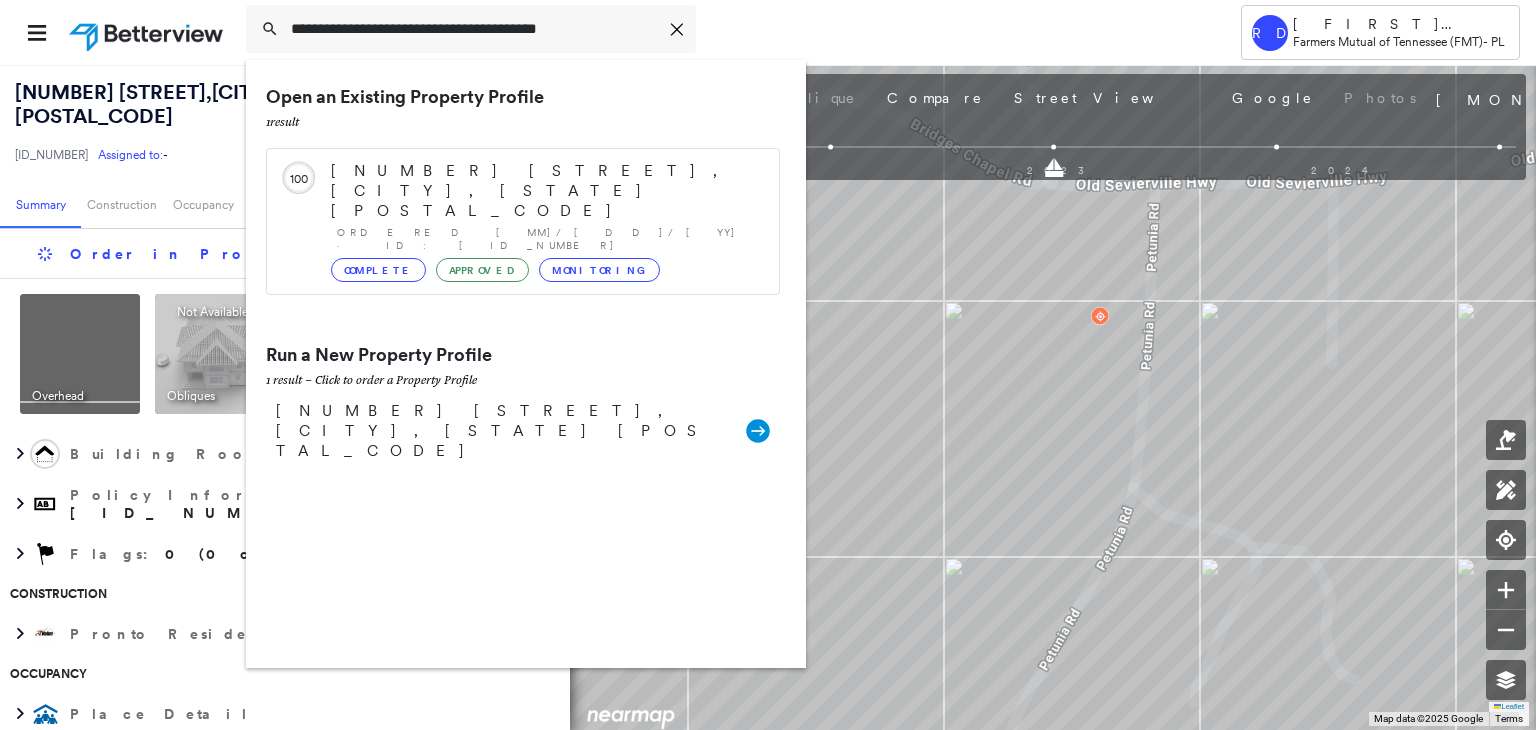 type 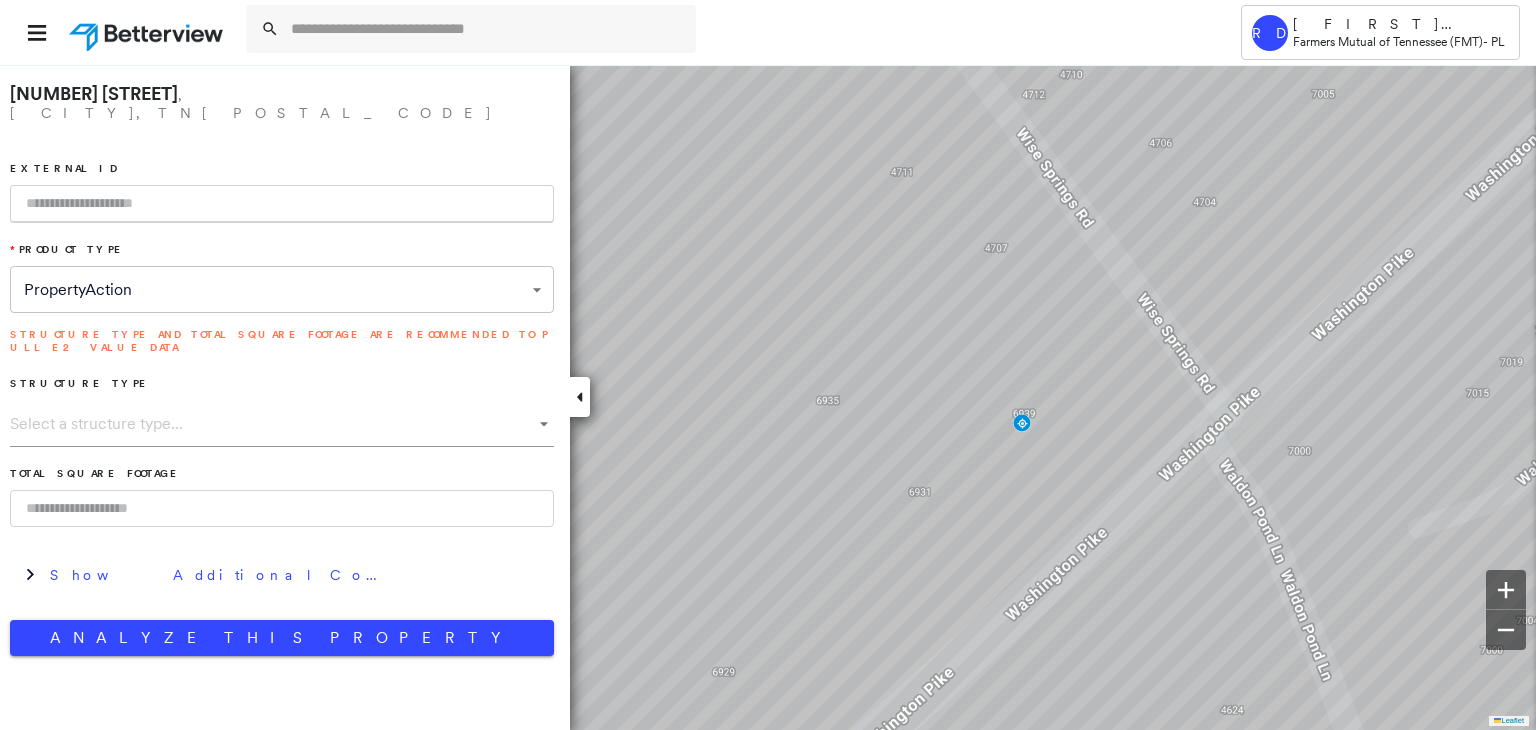 paste on "**********" 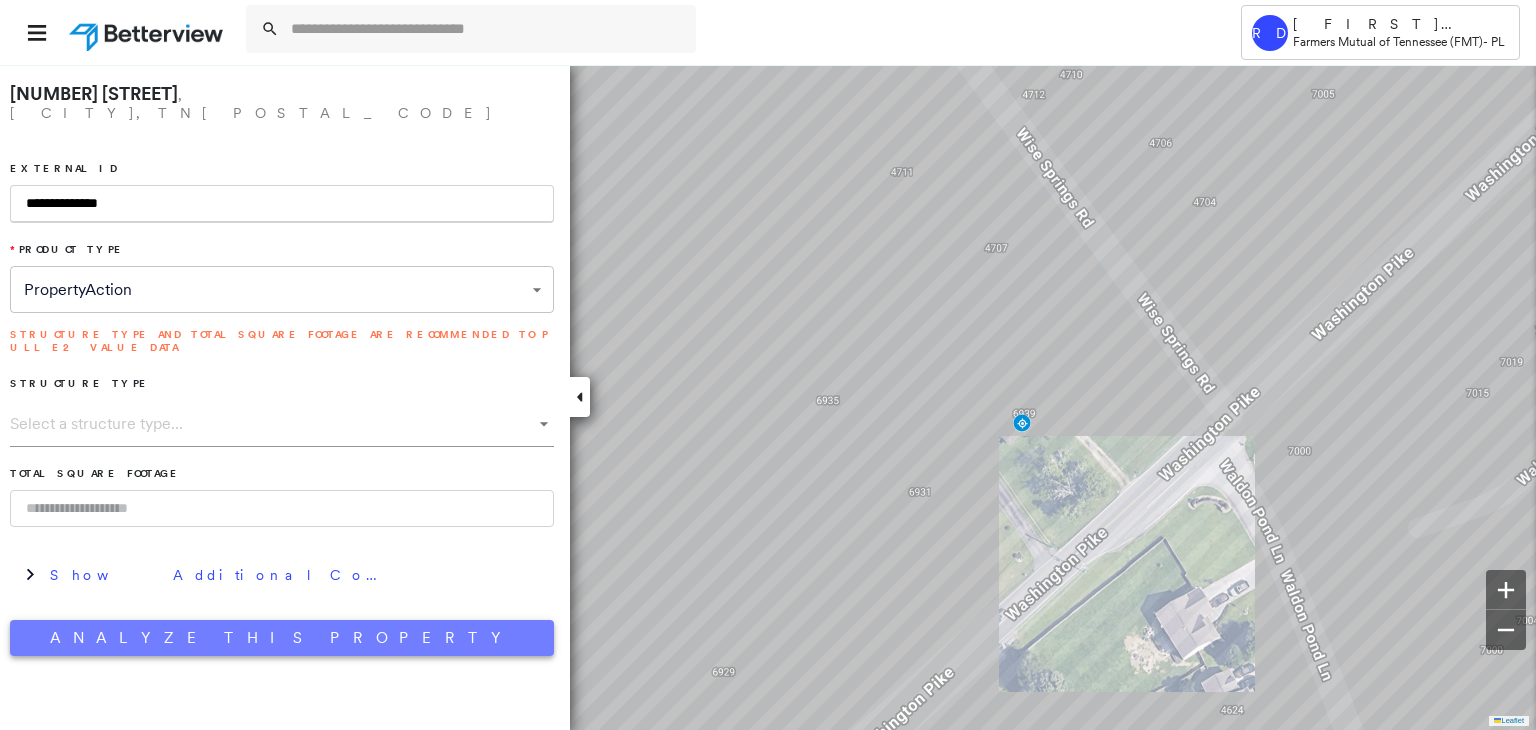 type on "**********" 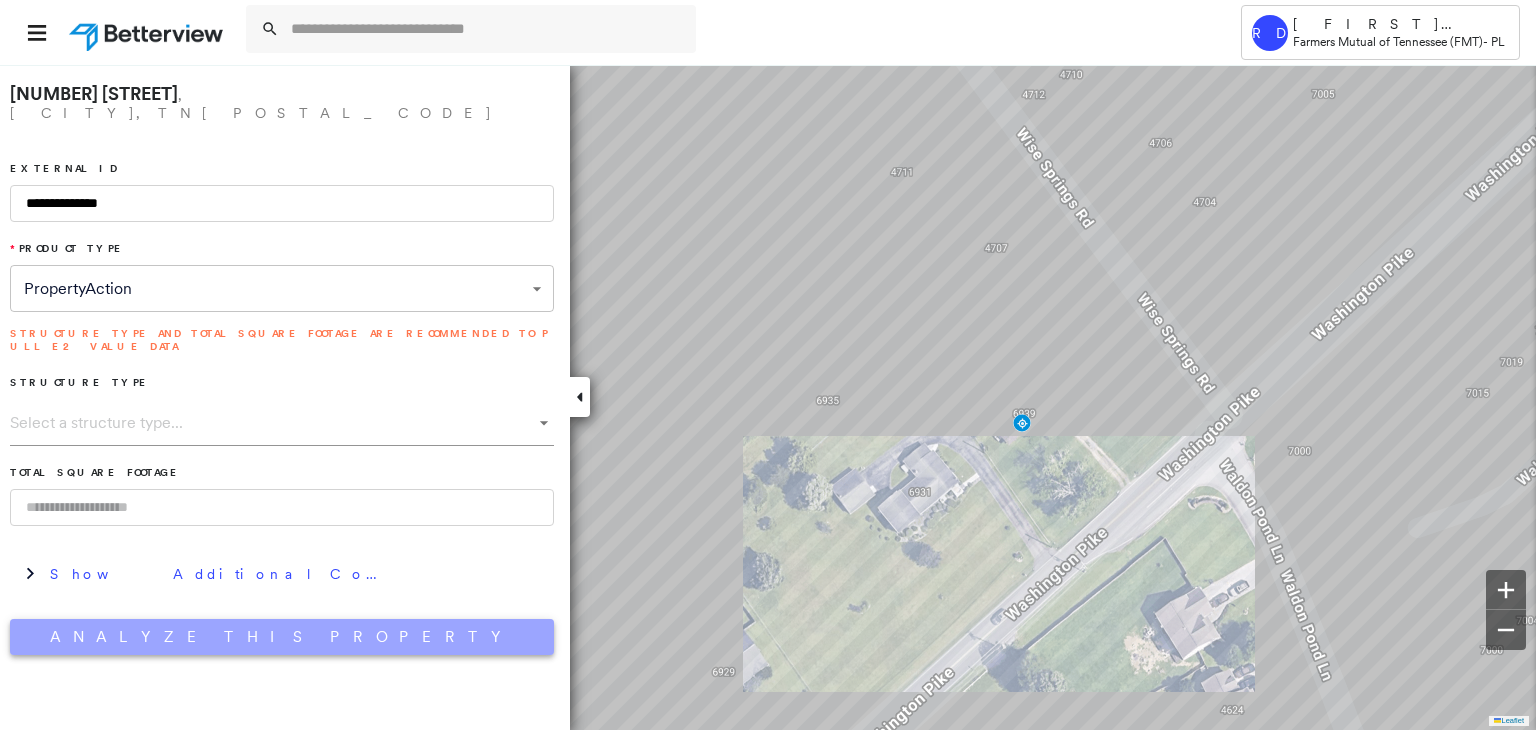click on "Analyze This Property" at bounding box center [282, 637] 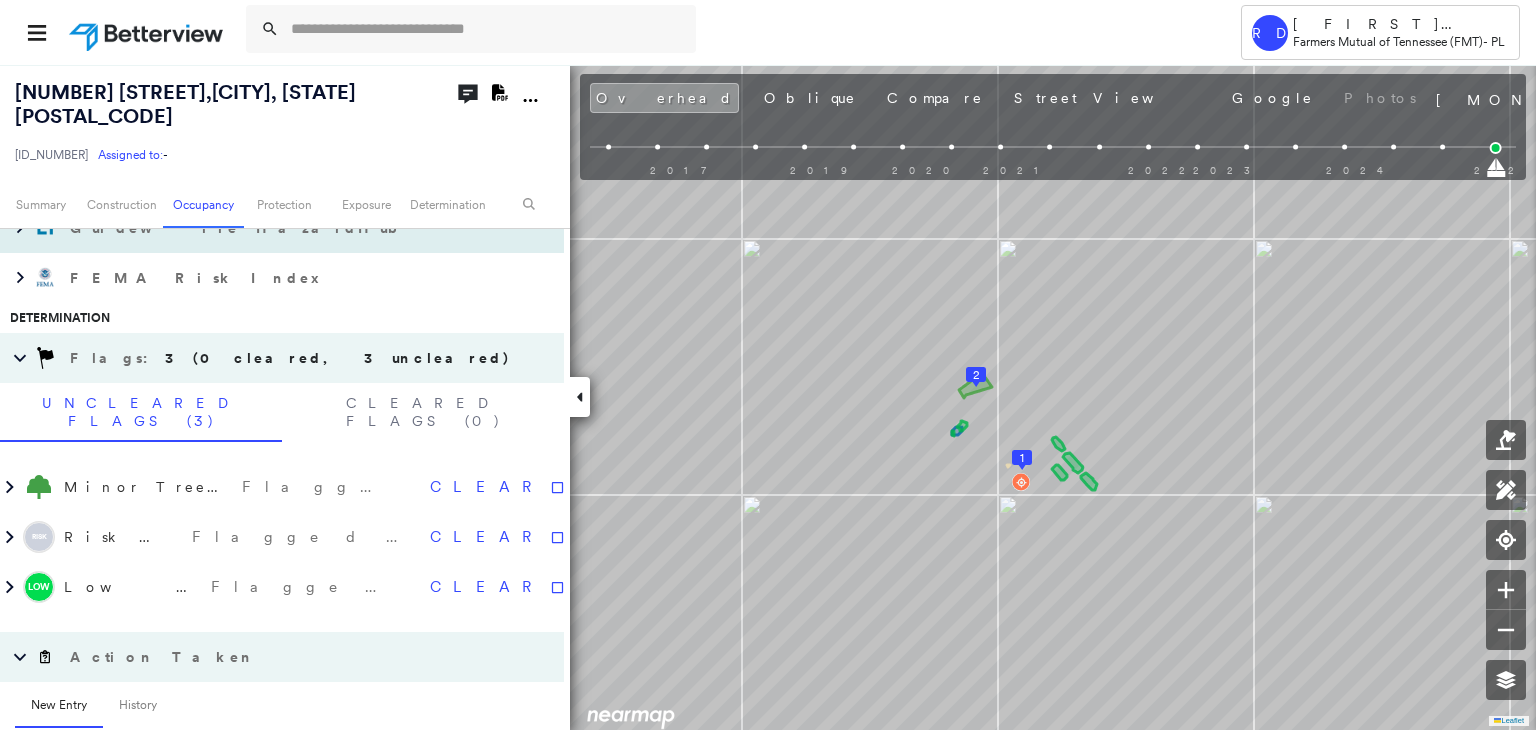 scroll, scrollTop: 1100, scrollLeft: 0, axis: vertical 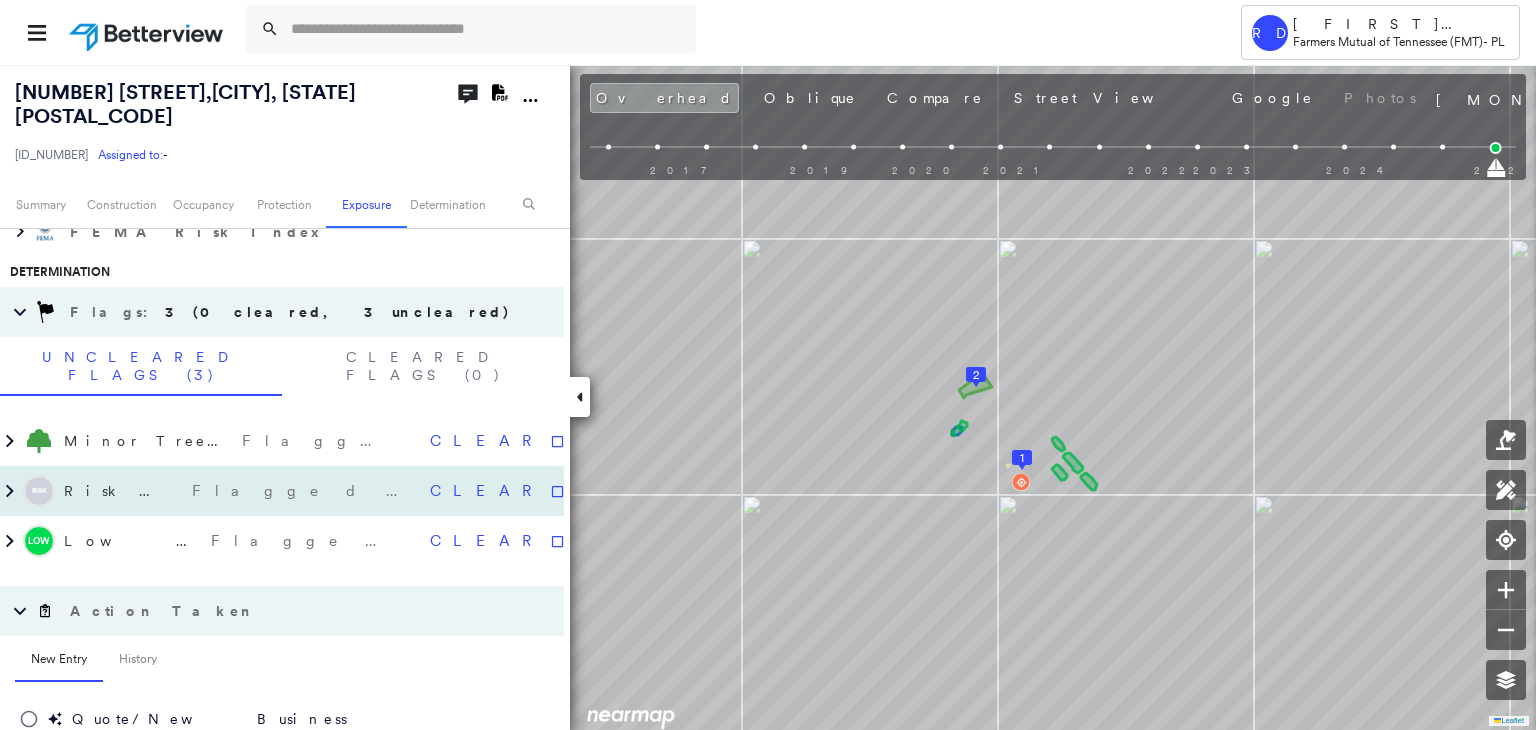 click on "Flagged 08/06/25" at bounding box center [303, 491] 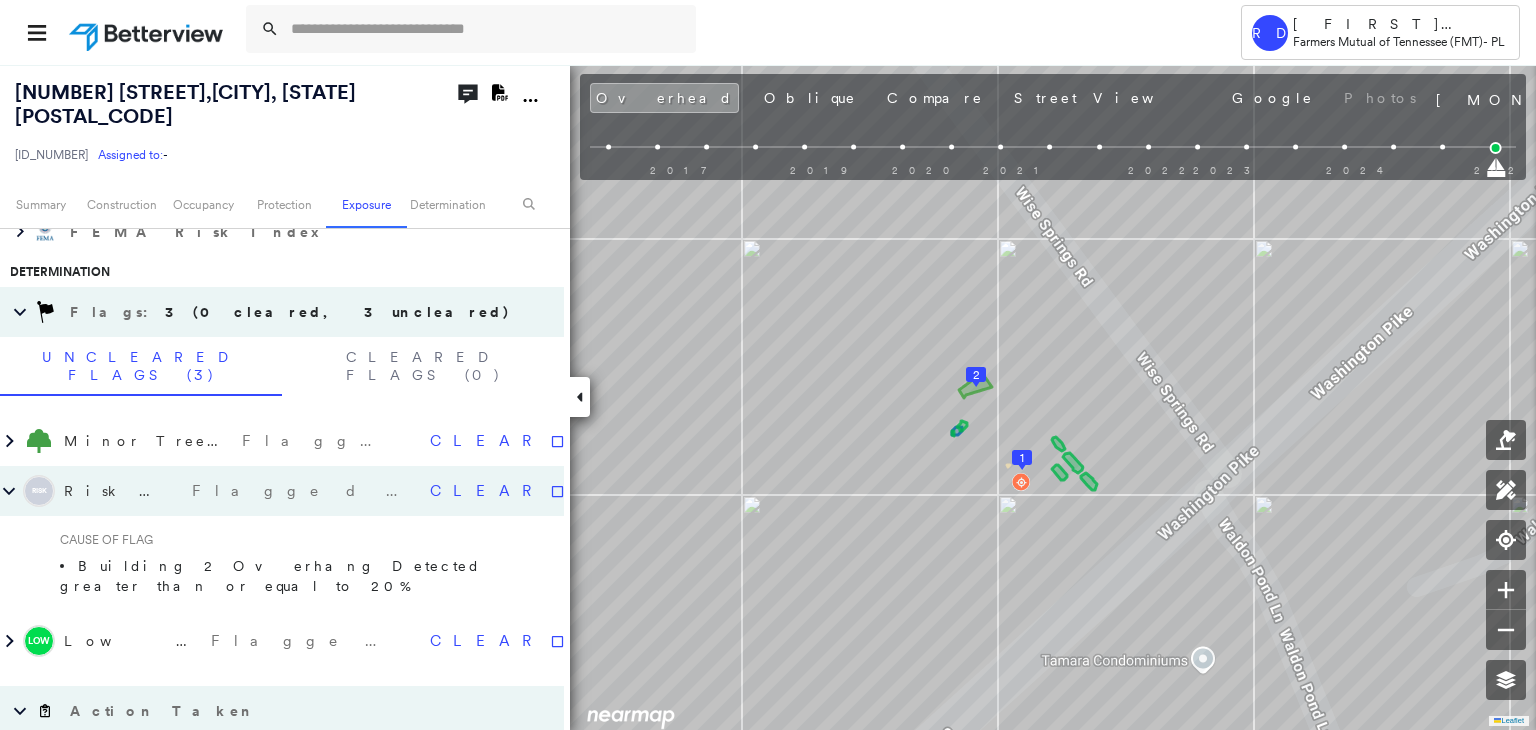 click on "Download PDF Report" 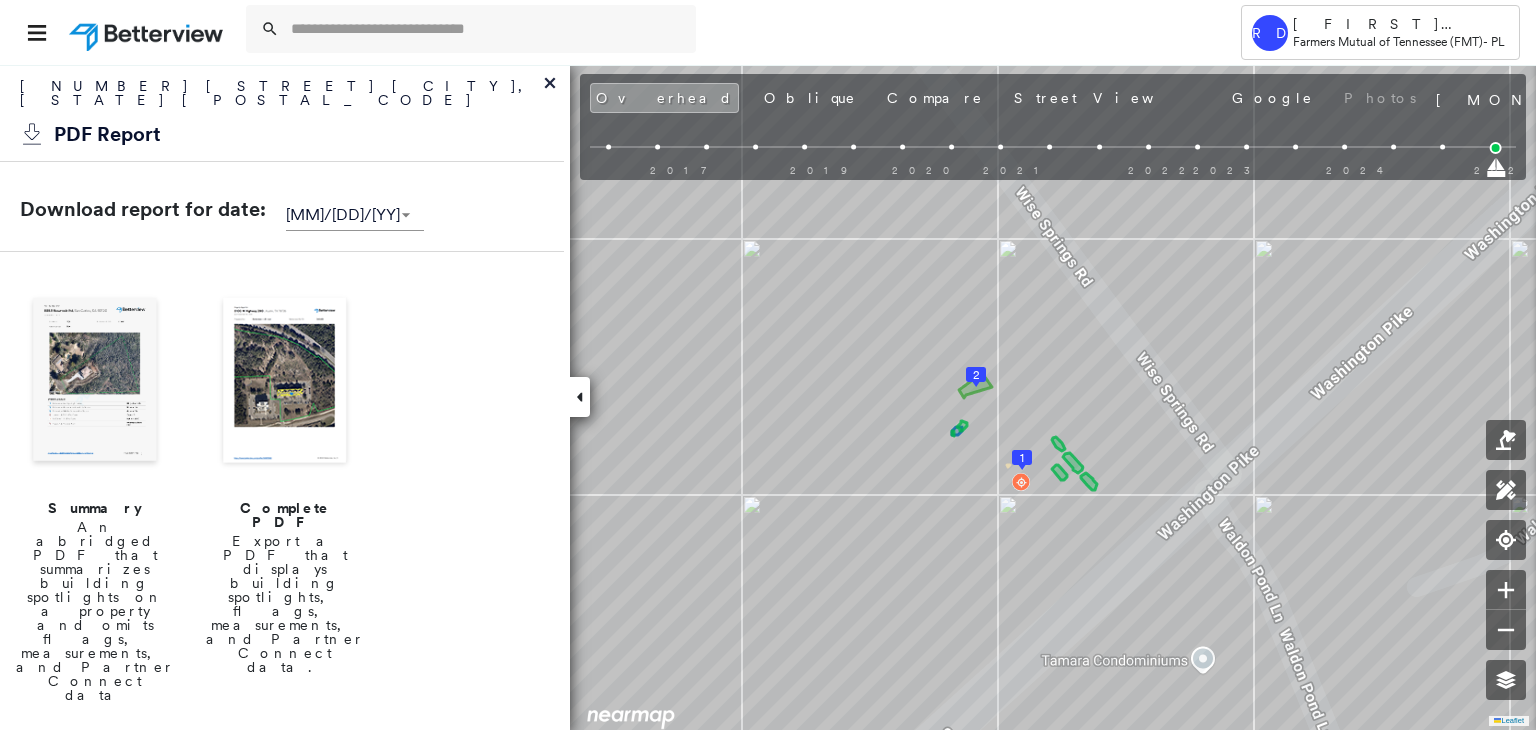 click at bounding box center [285, 382] 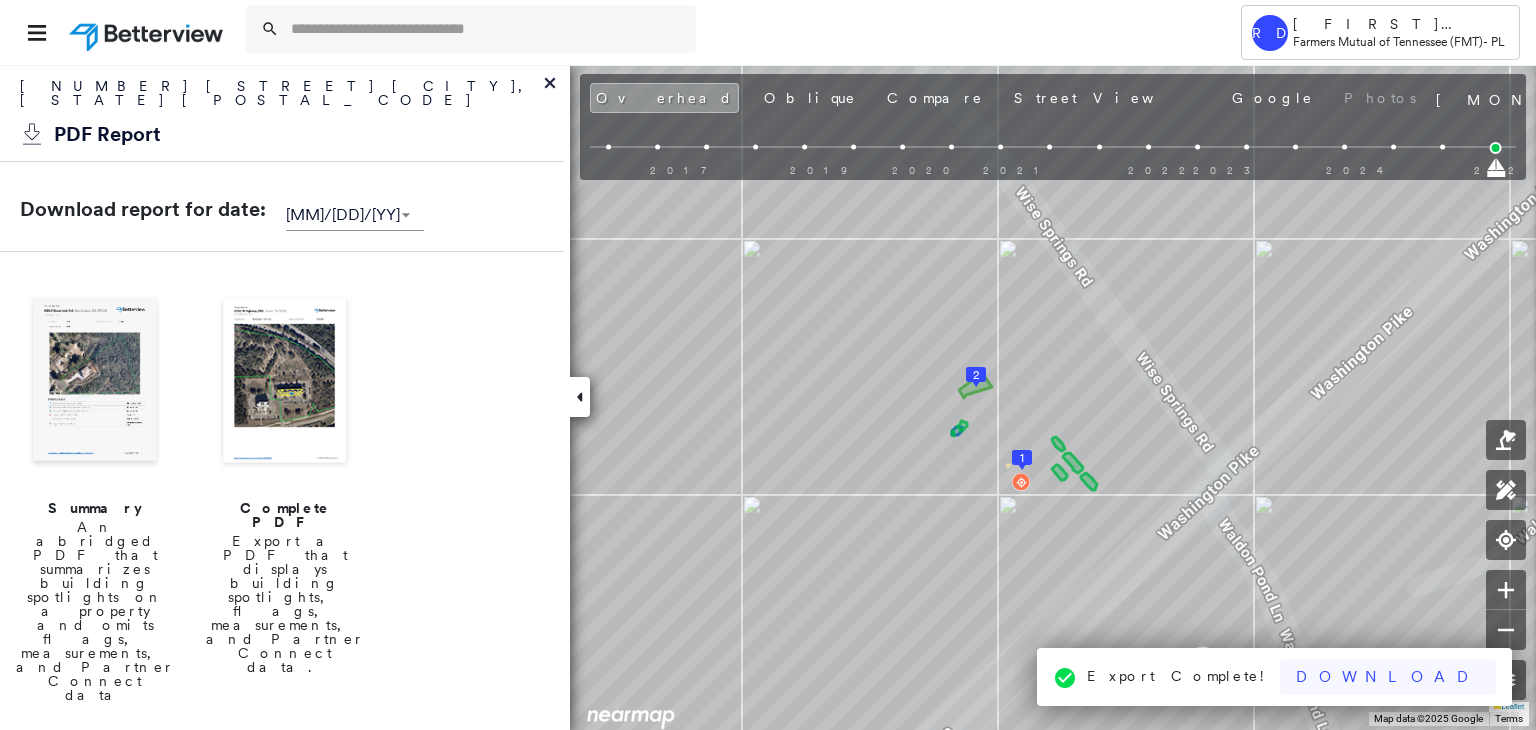 click on "Download" at bounding box center [1388, 677] 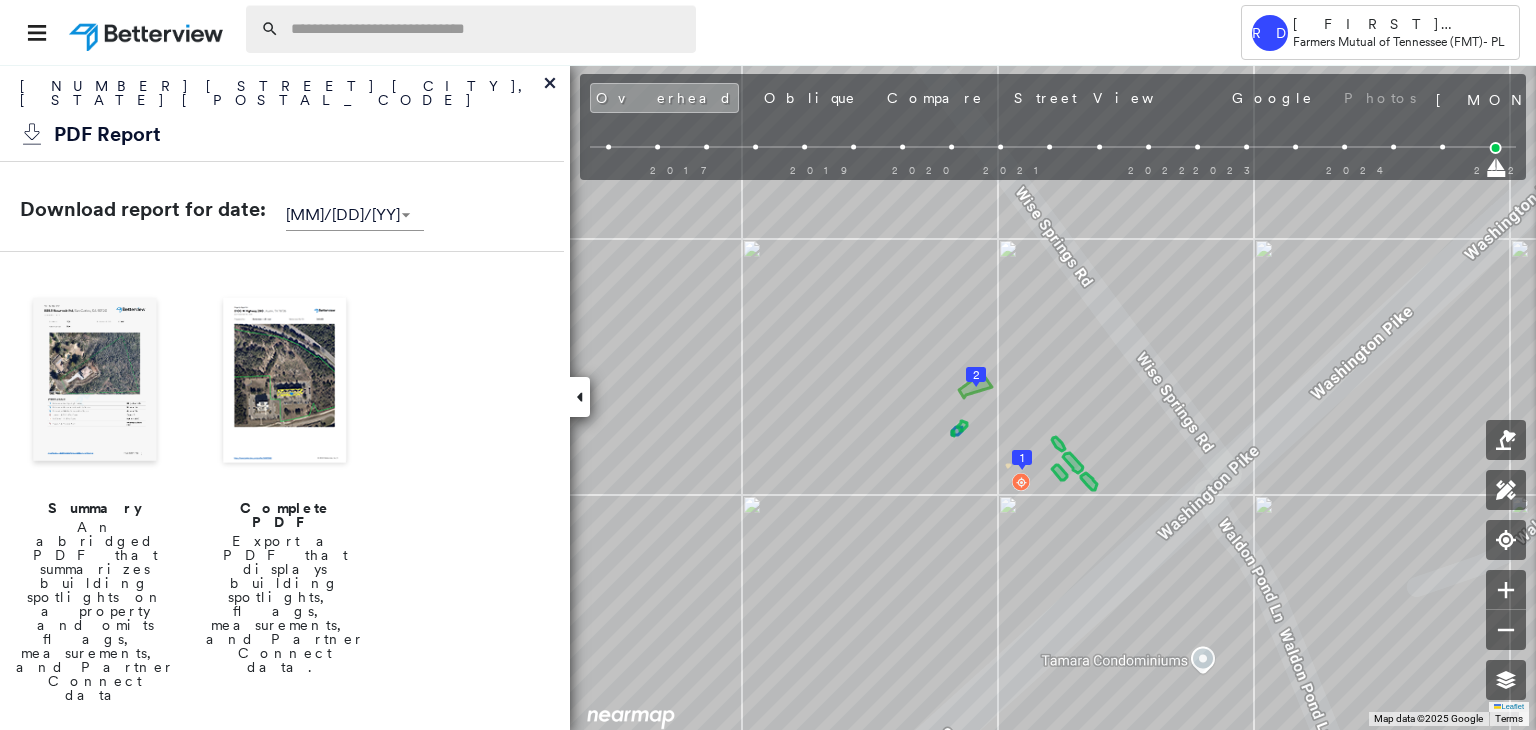 paste on "**********" 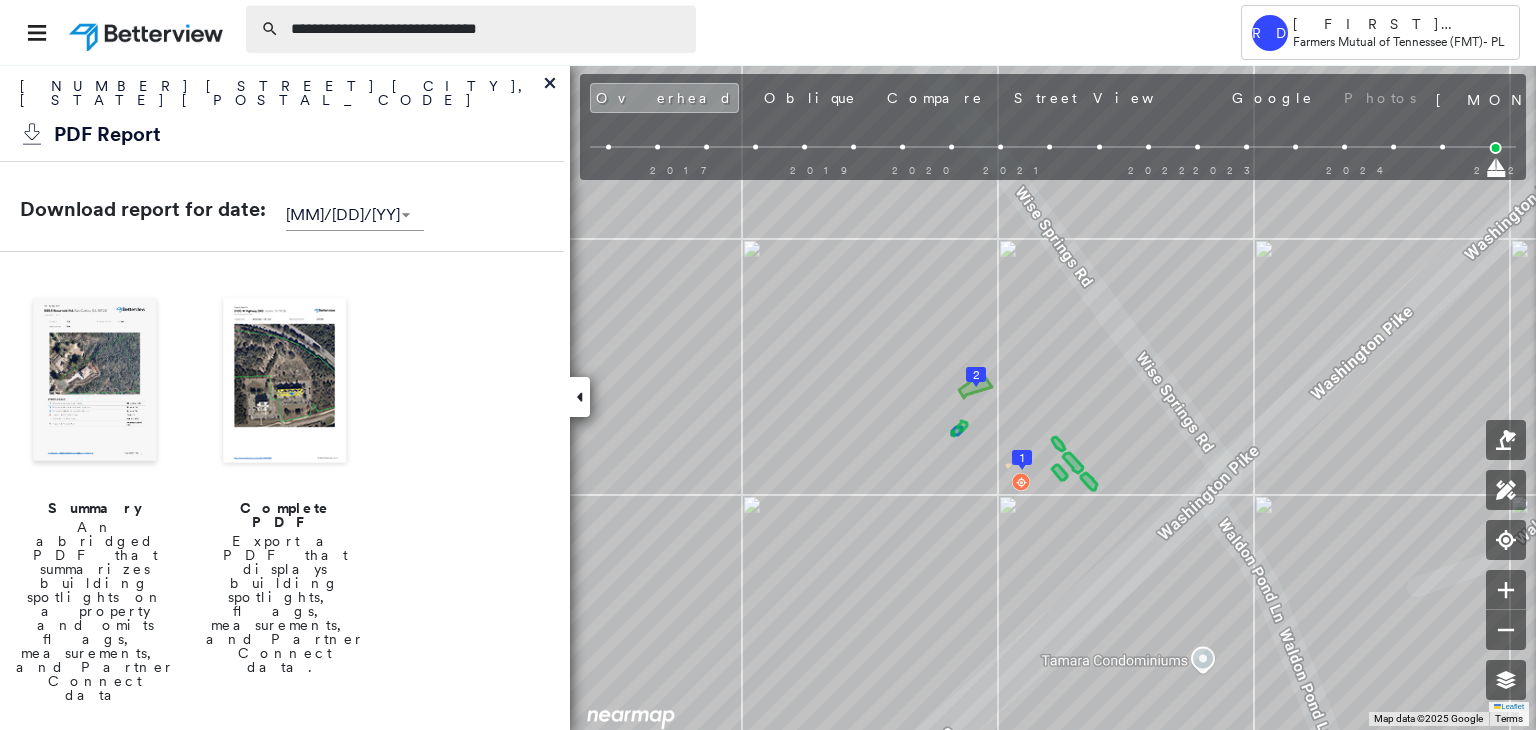 click on "**********" at bounding box center [487, 29] 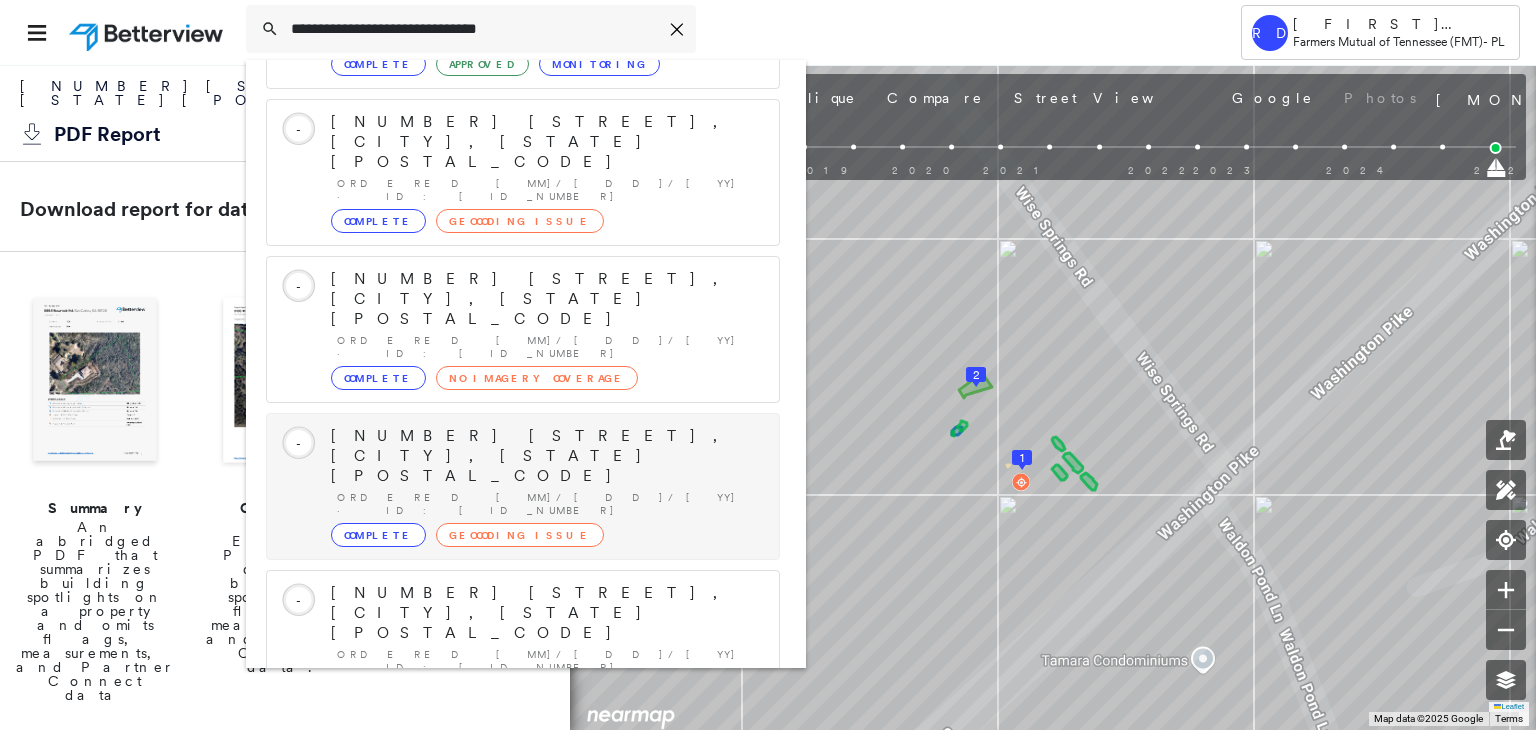 scroll, scrollTop: 208, scrollLeft: 0, axis: vertical 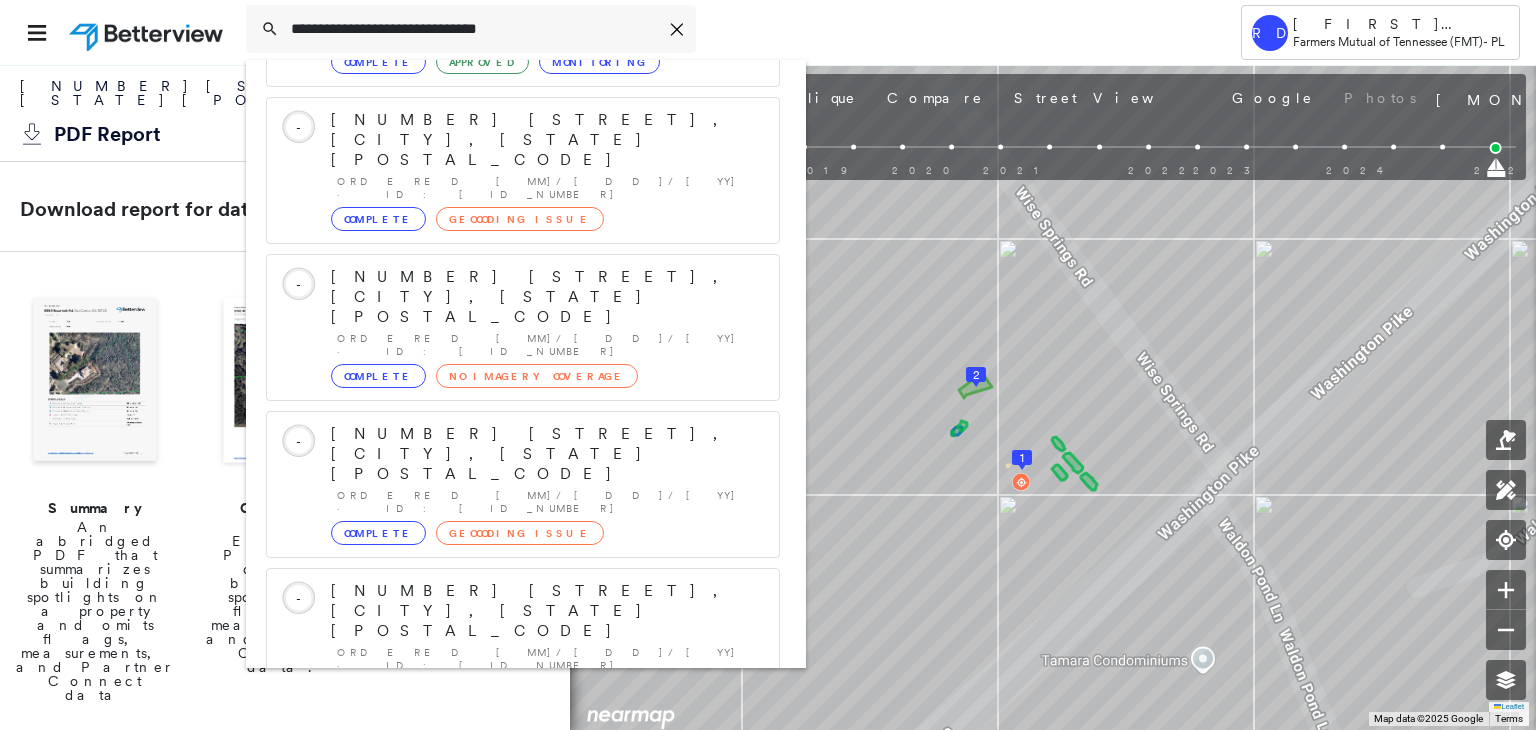 type on "**********" 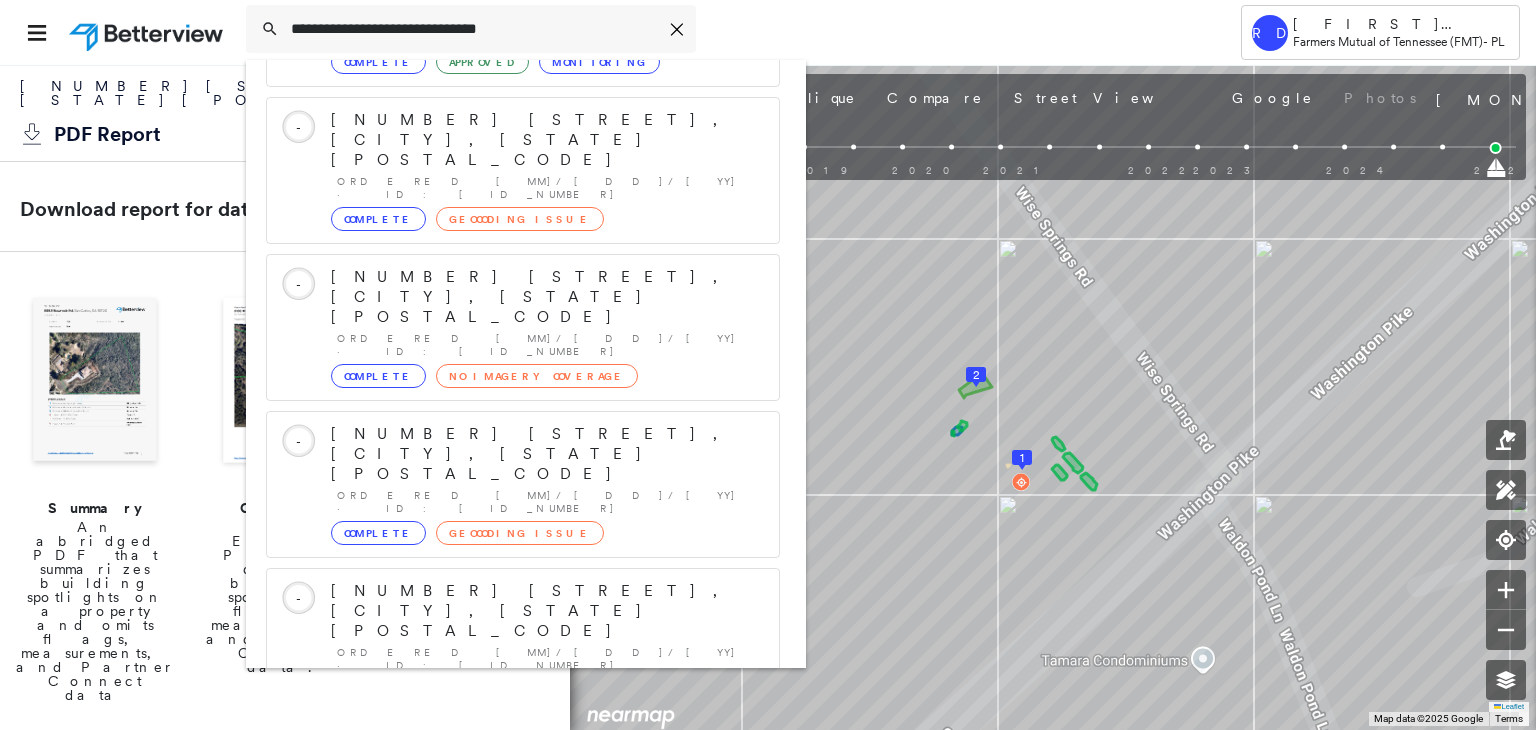 click on "[NUMBER] [STREET], [CITY], [STATE] [POSTAL_CODE]" at bounding box center [501, 903] 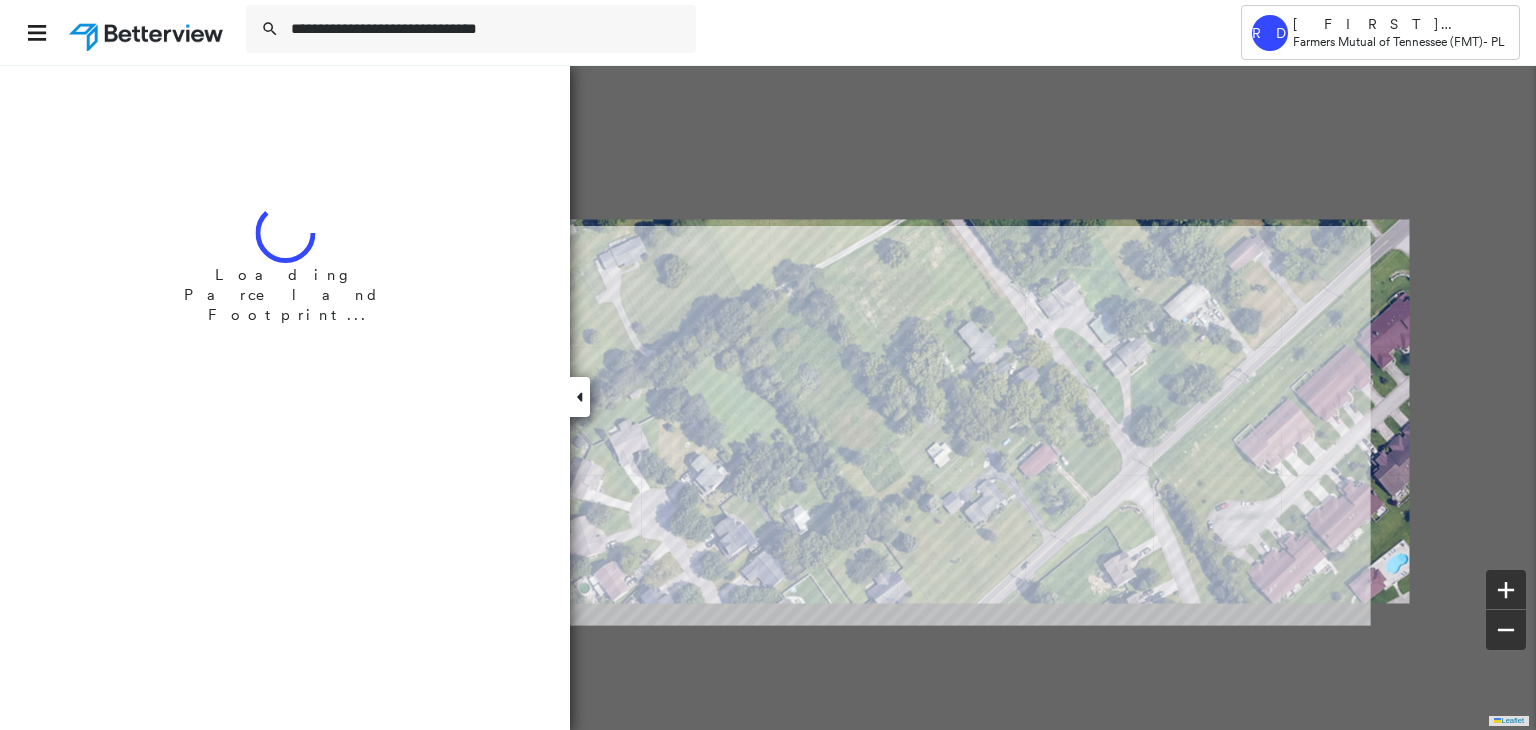 type 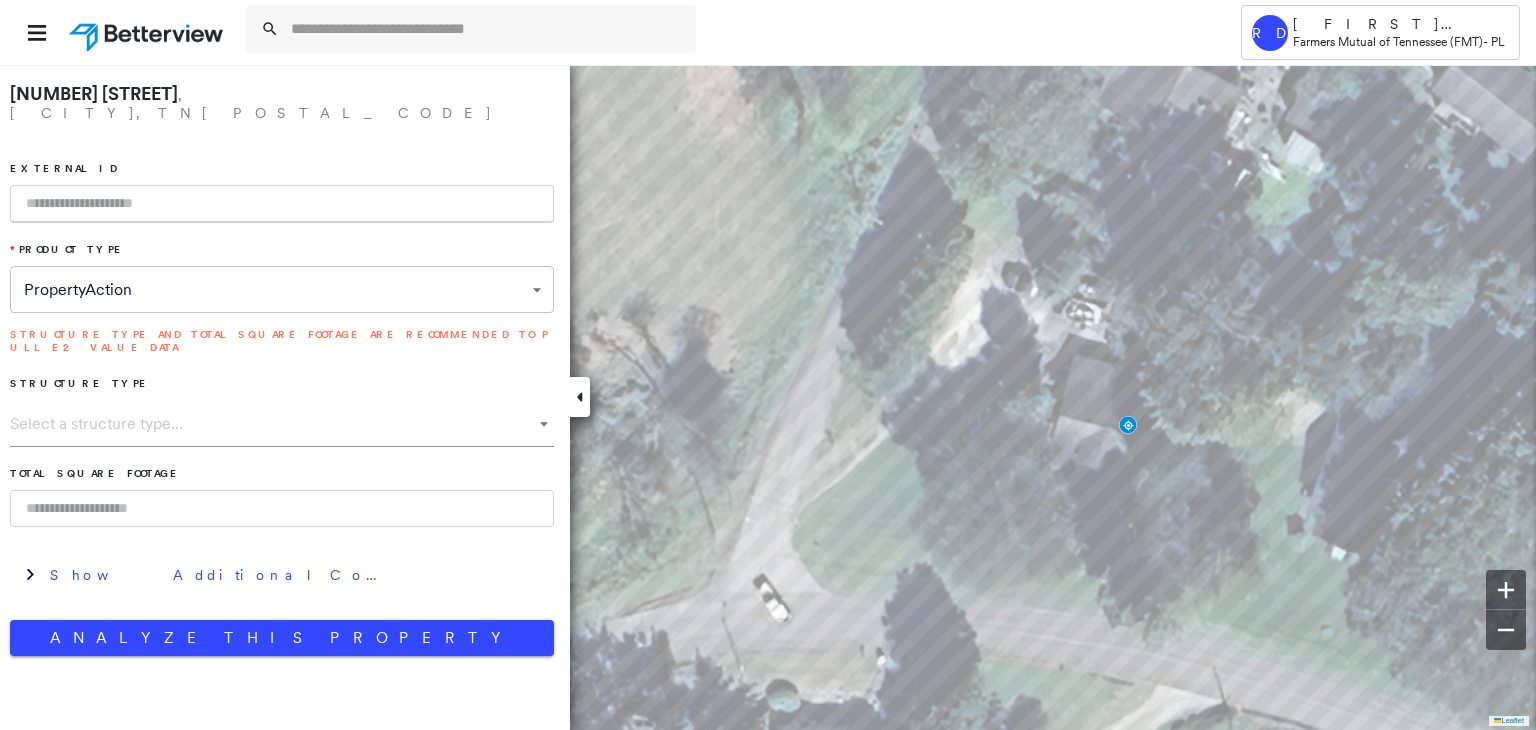 paste on "**********" 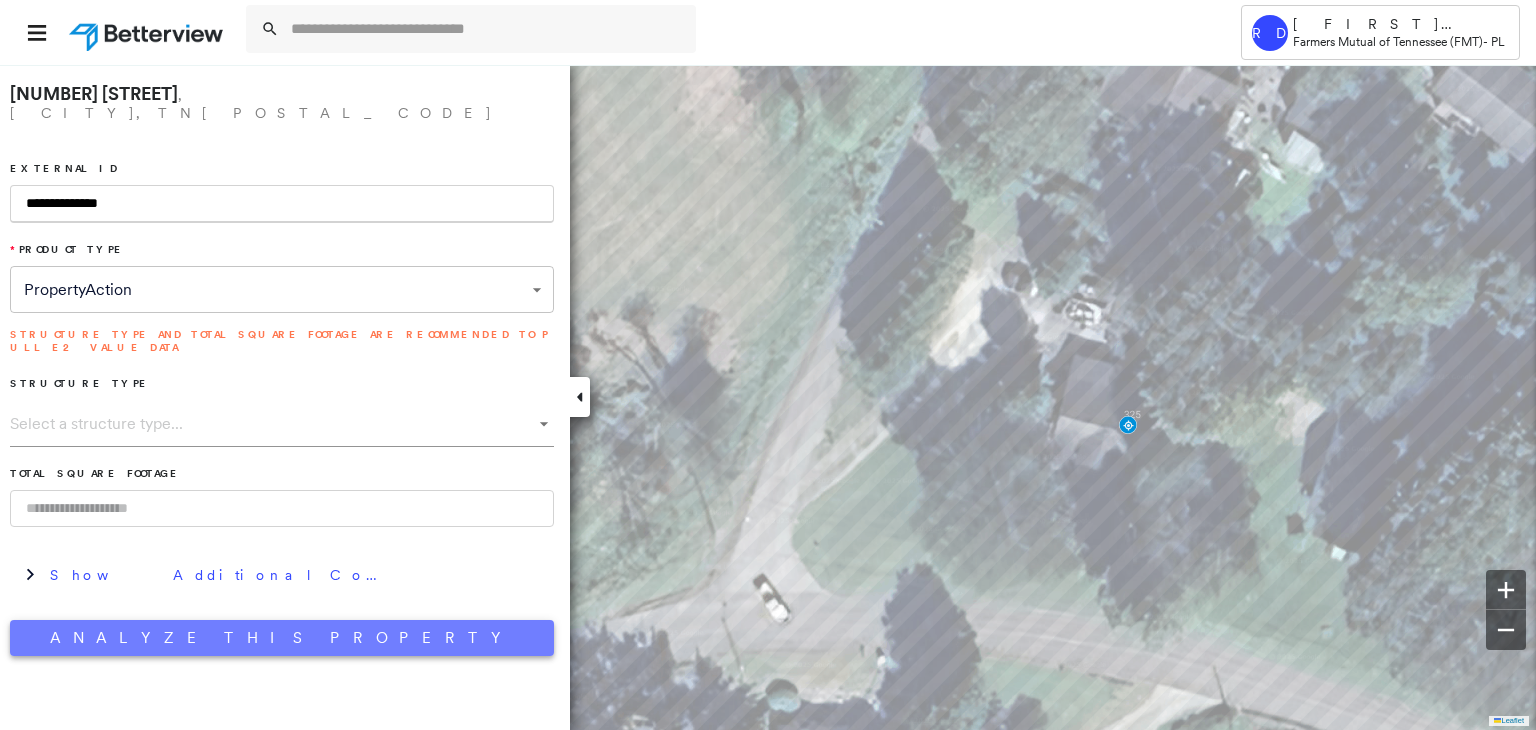 type on "**********" 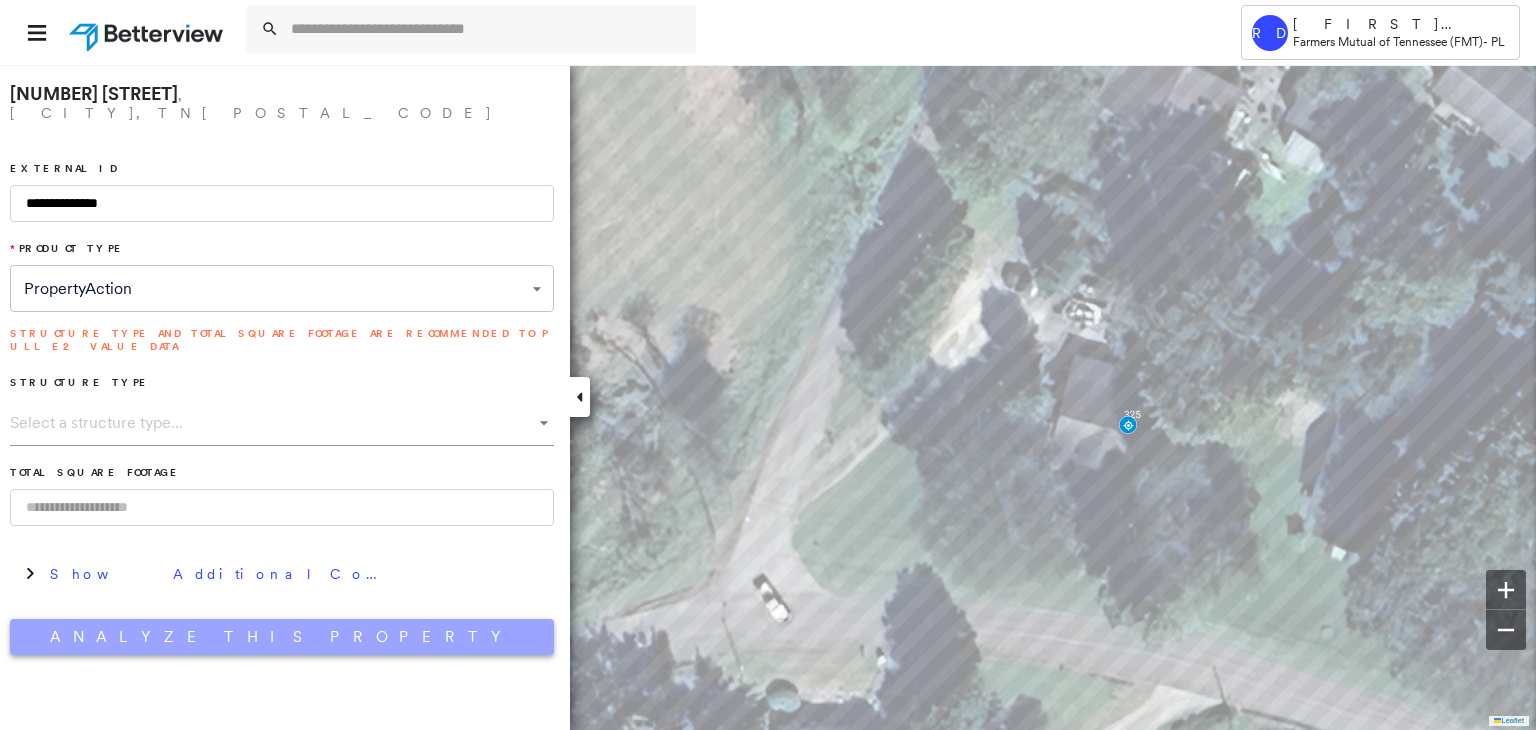 click on "Analyze This Property" at bounding box center [282, 637] 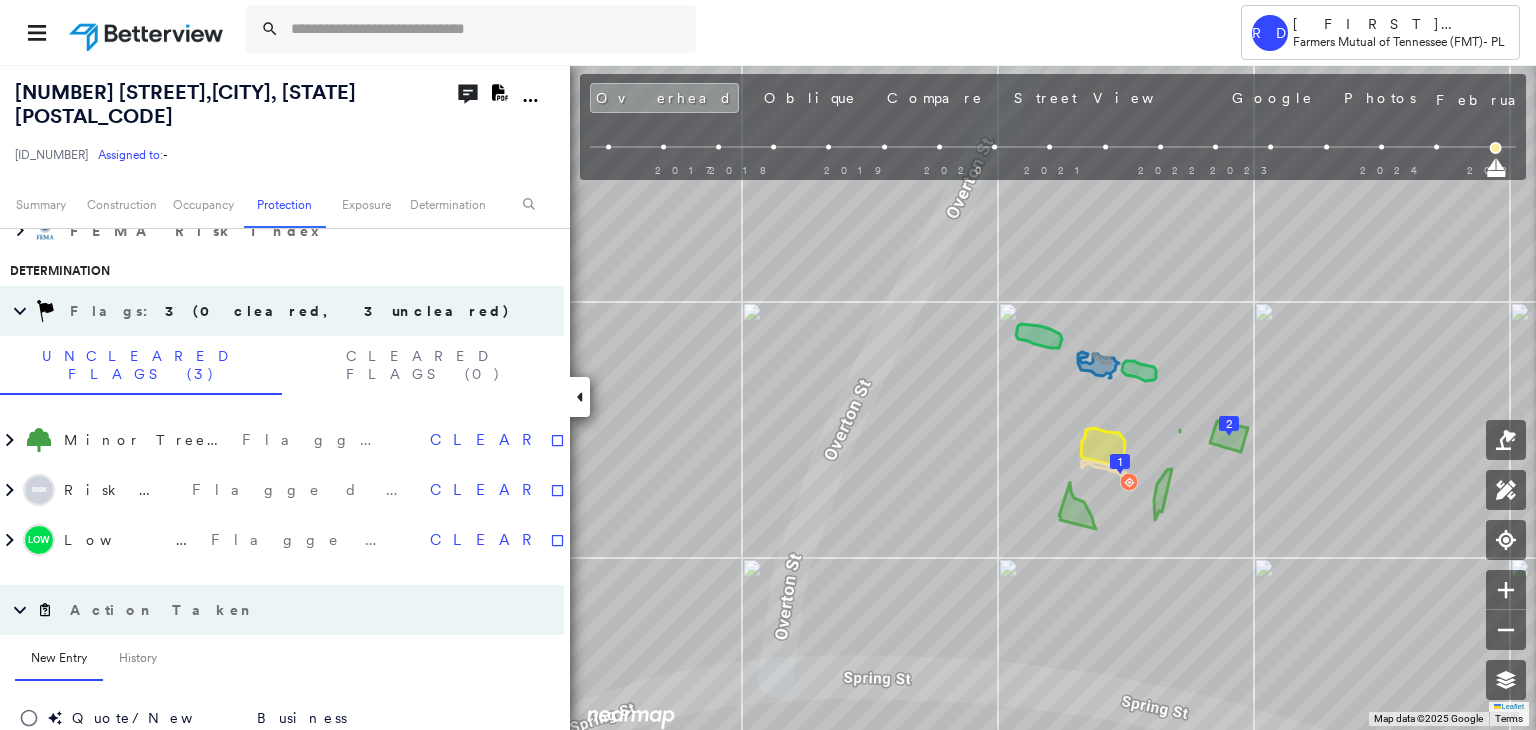 scroll, scrollTop: 1200, scrollLeft: 0, axis: vertical 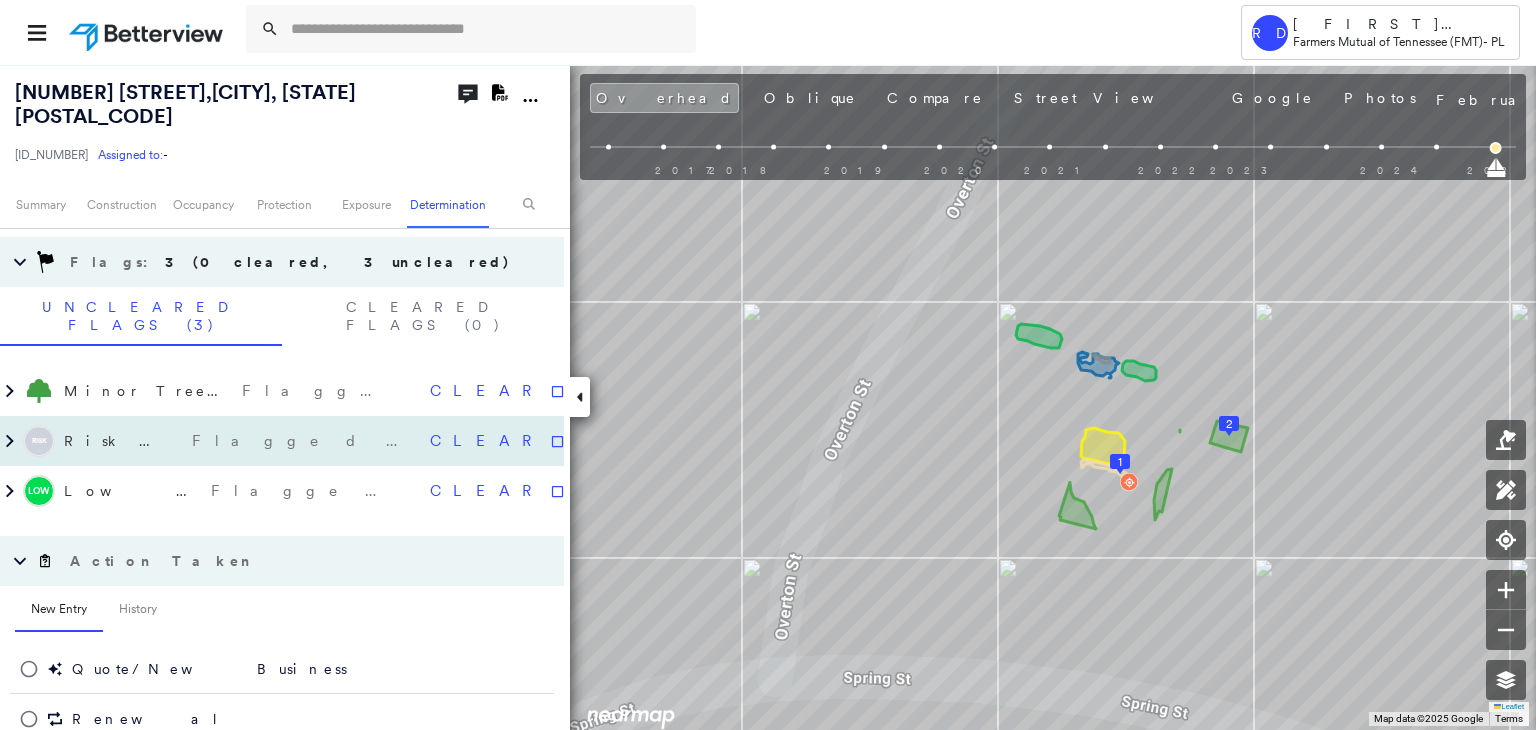 click on "Flagged 08/06/25" at bounding box center [303, 441] 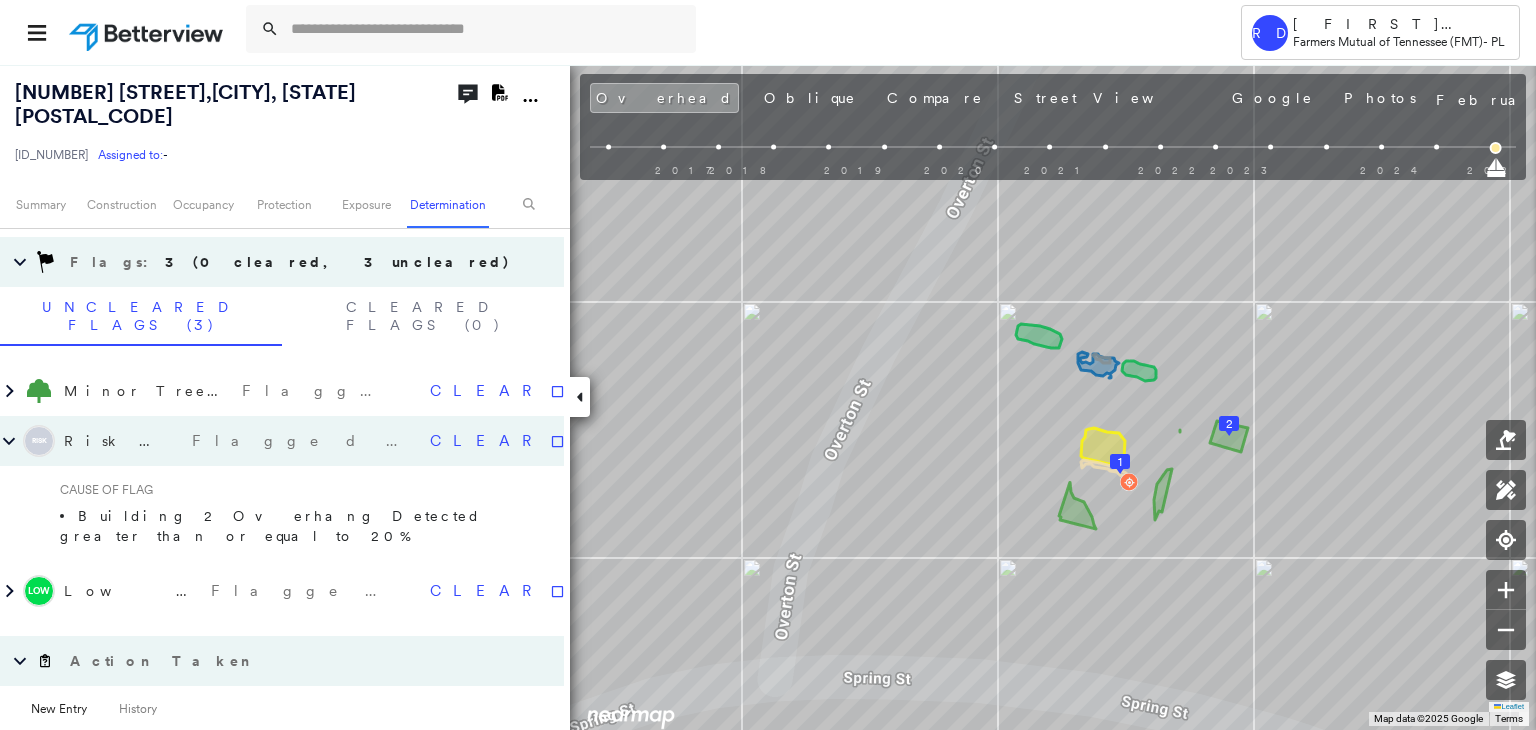 click 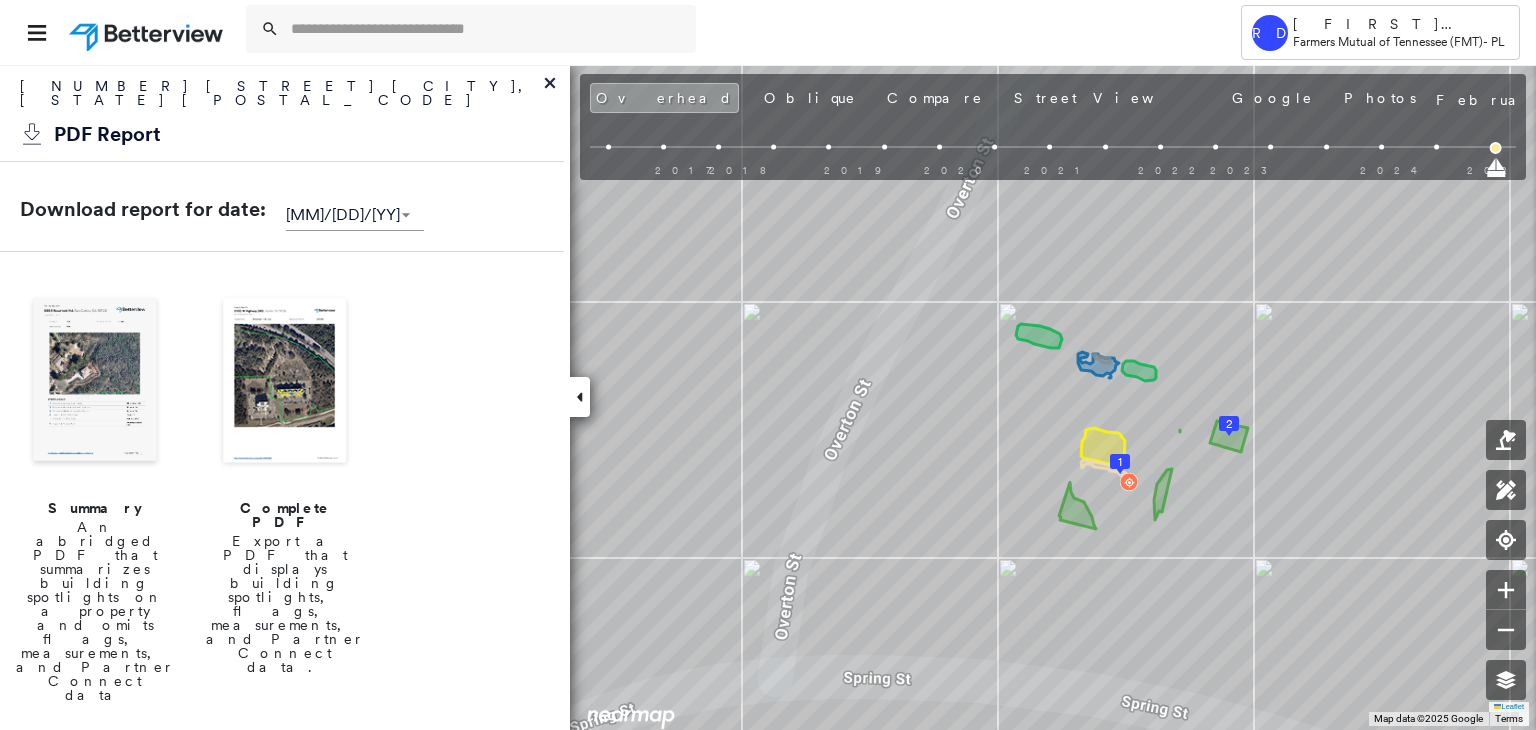click at bounding box center [285, 382] 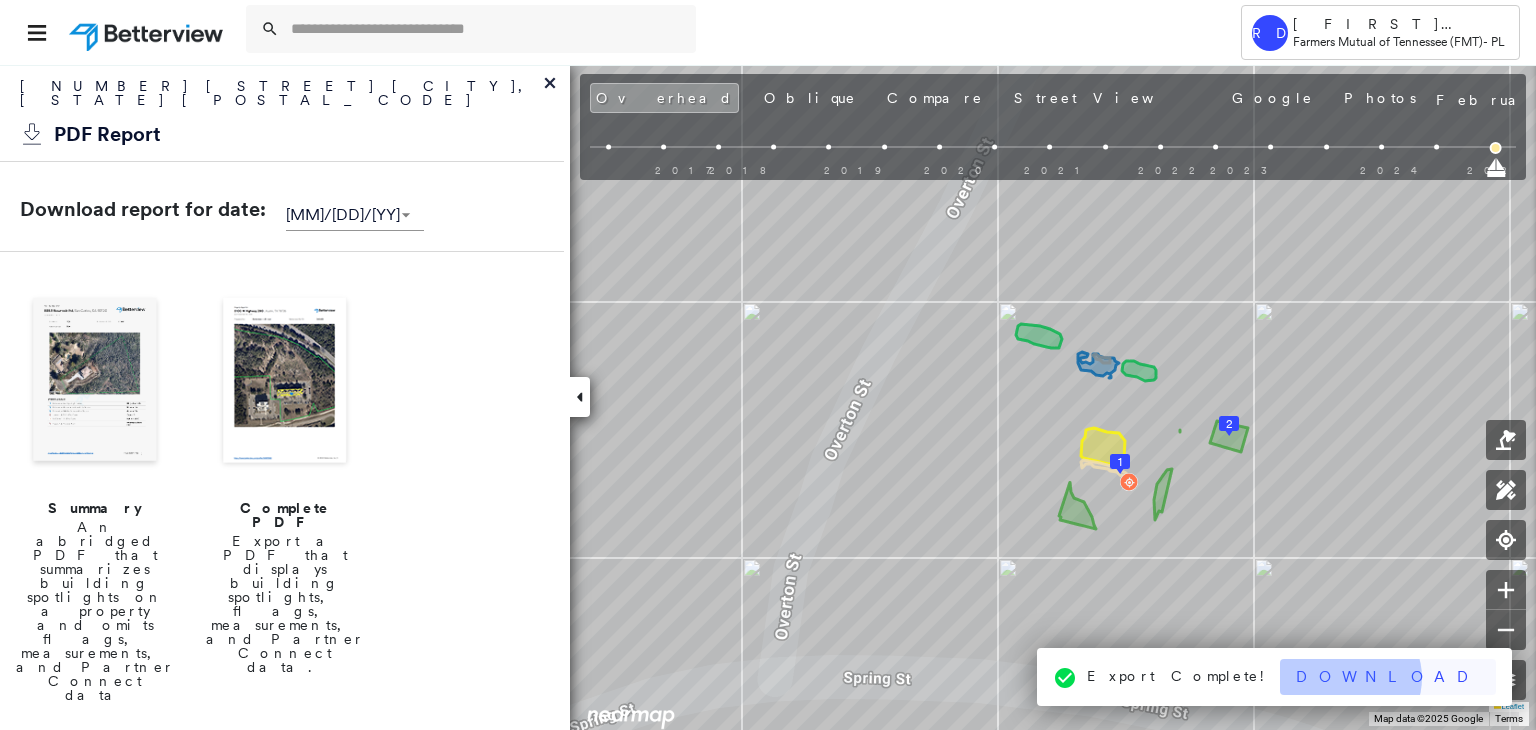click on "Download" at bounding box center (1388, 677) 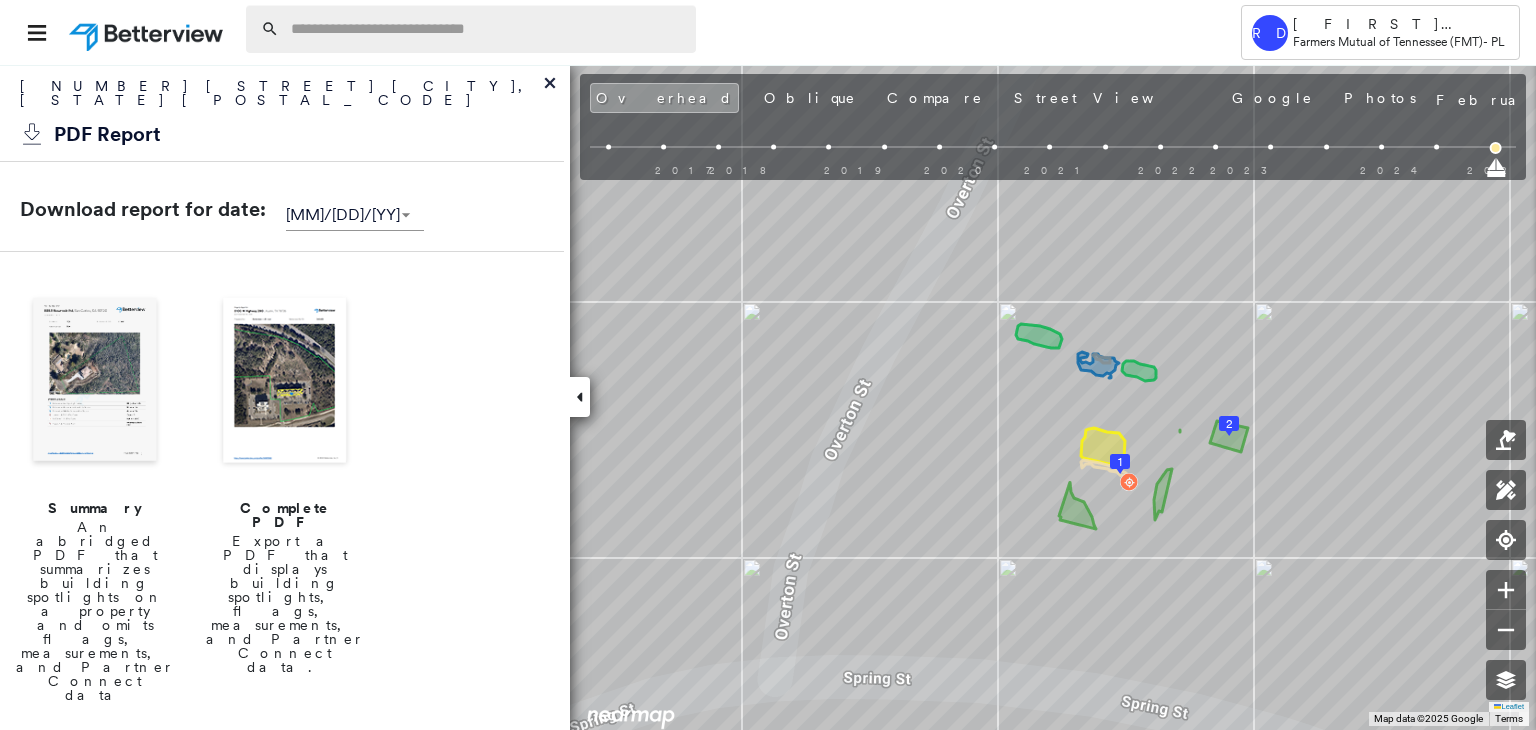 paste on "**********" 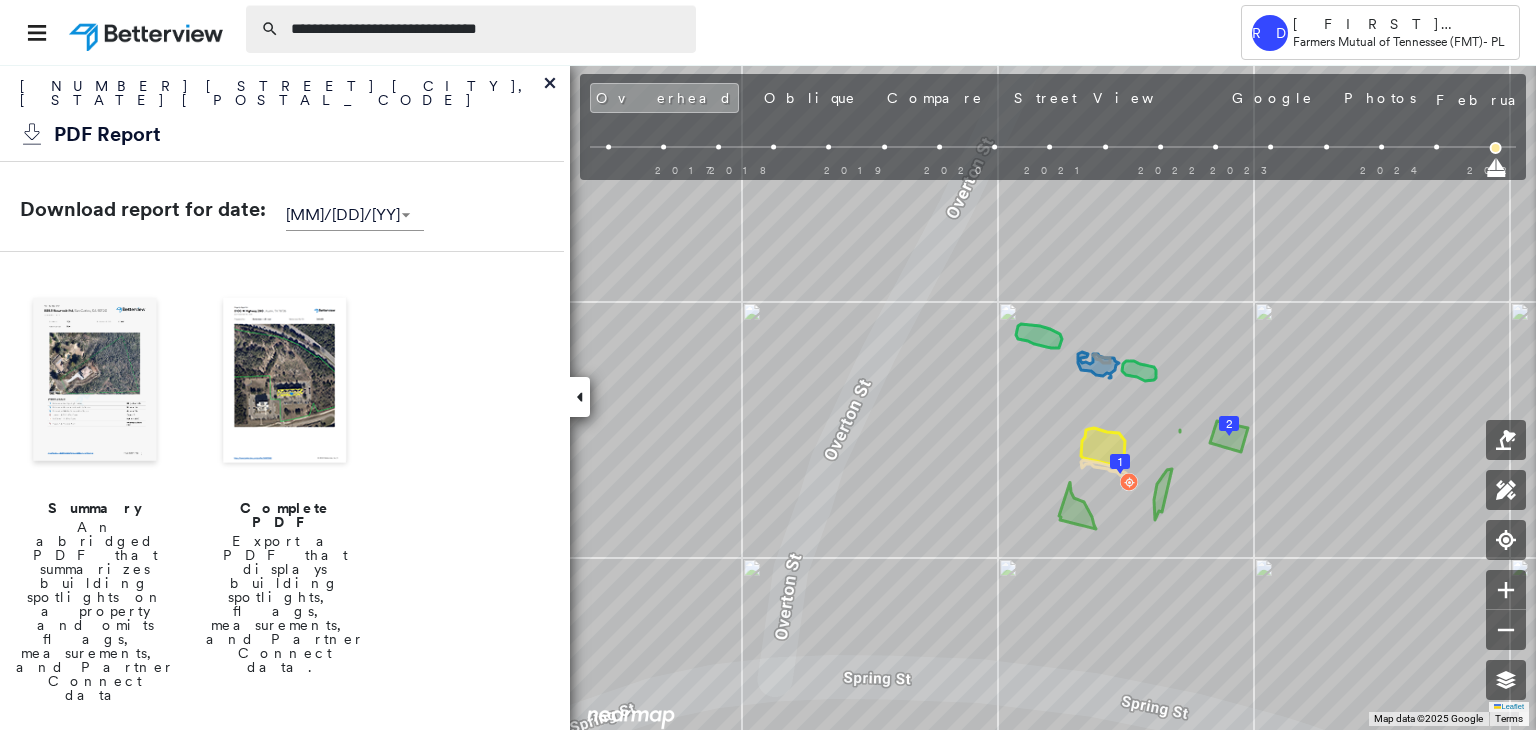 click on "**********" at bounding box center [487, 29] 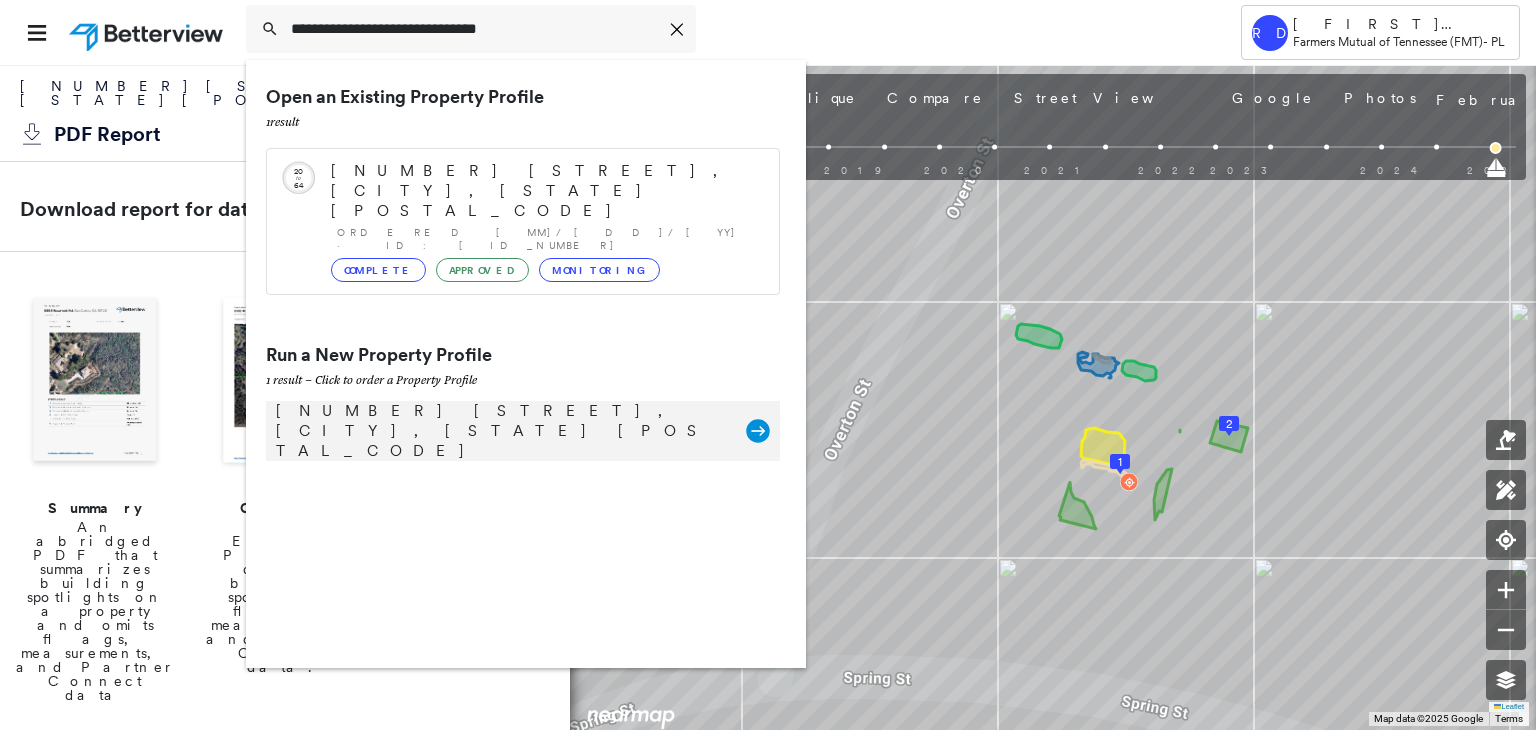 type on "**********" 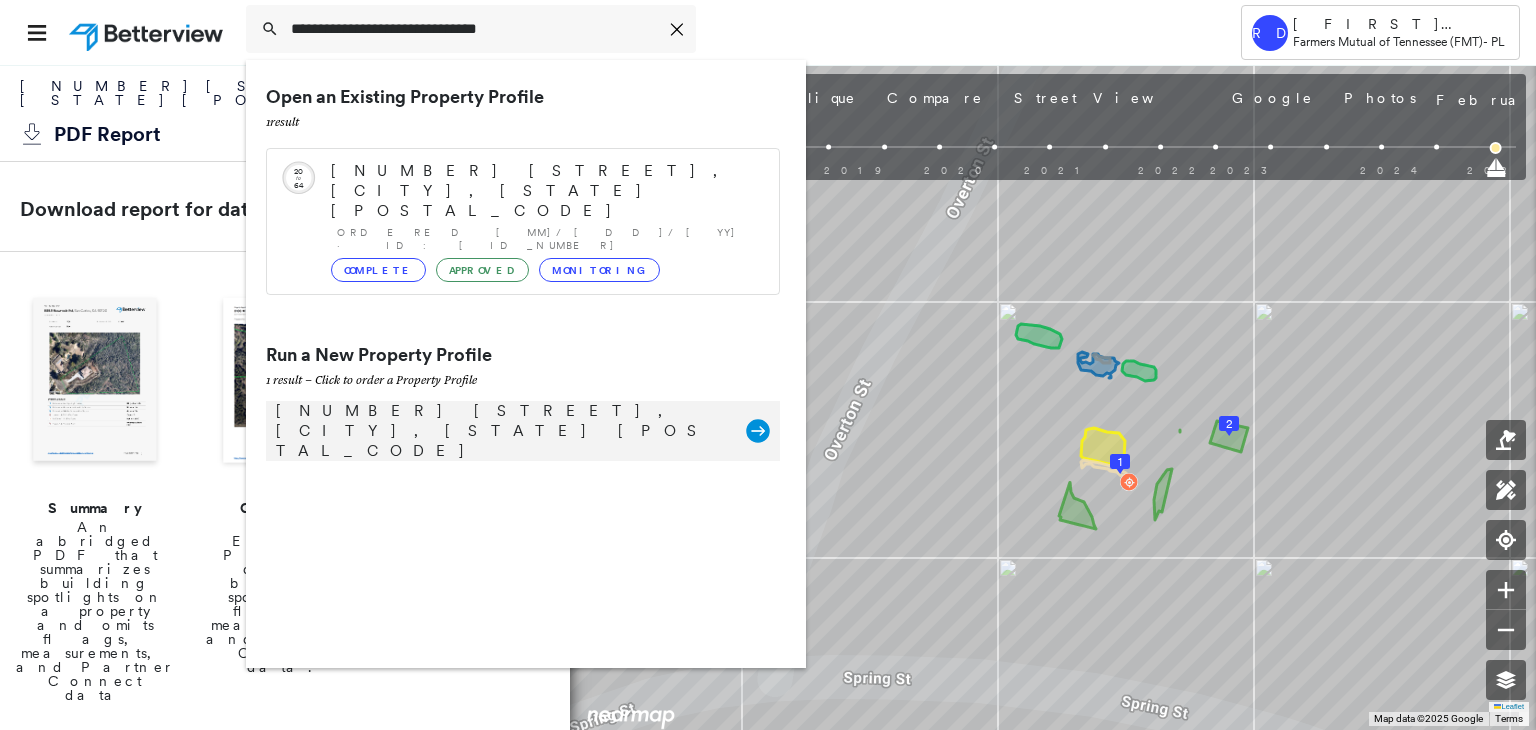 click on "[NUMBER] [STREET], [CITY], [STATE] [POSTAL_CODE]" at bounding box center (501, 431) 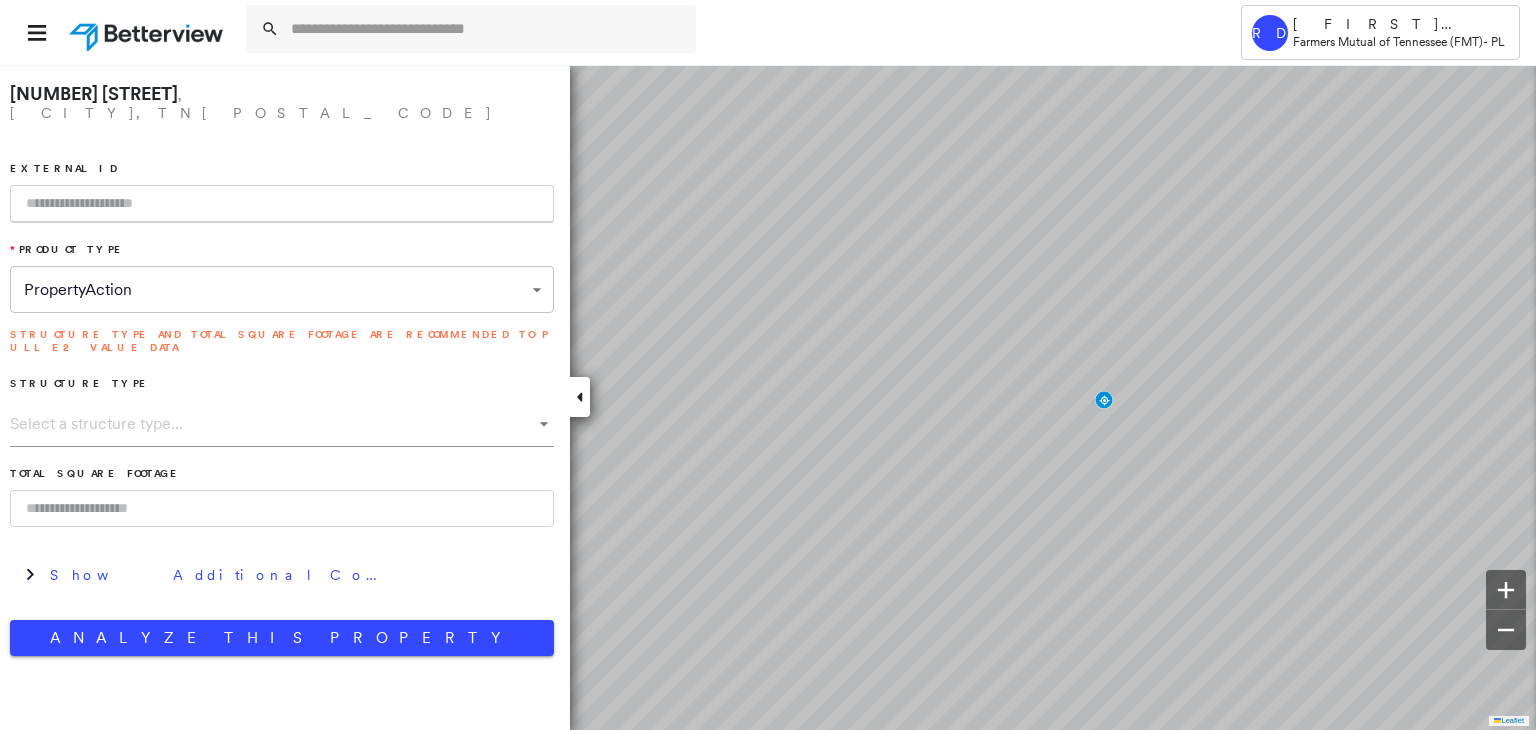 paste on "**********" 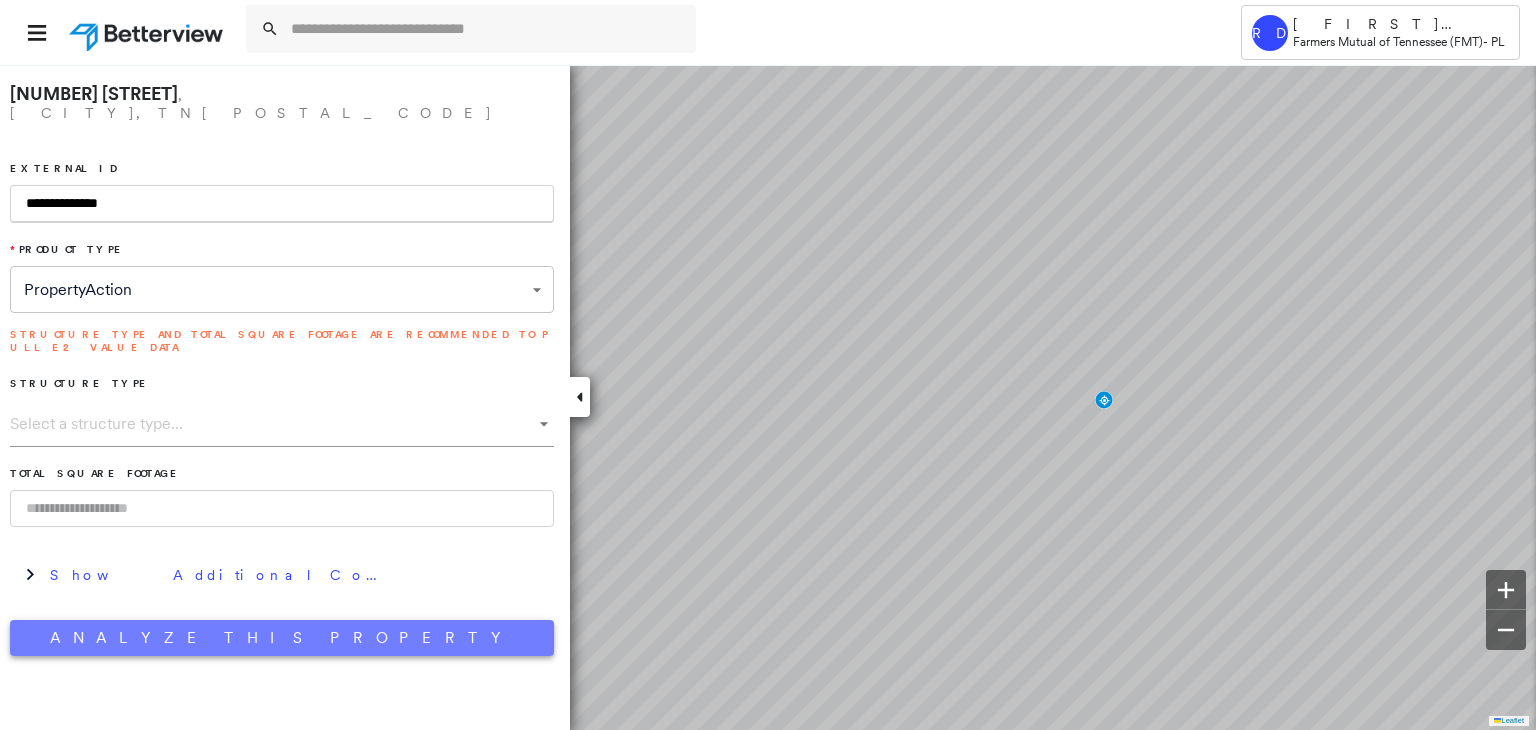 type on "**********" 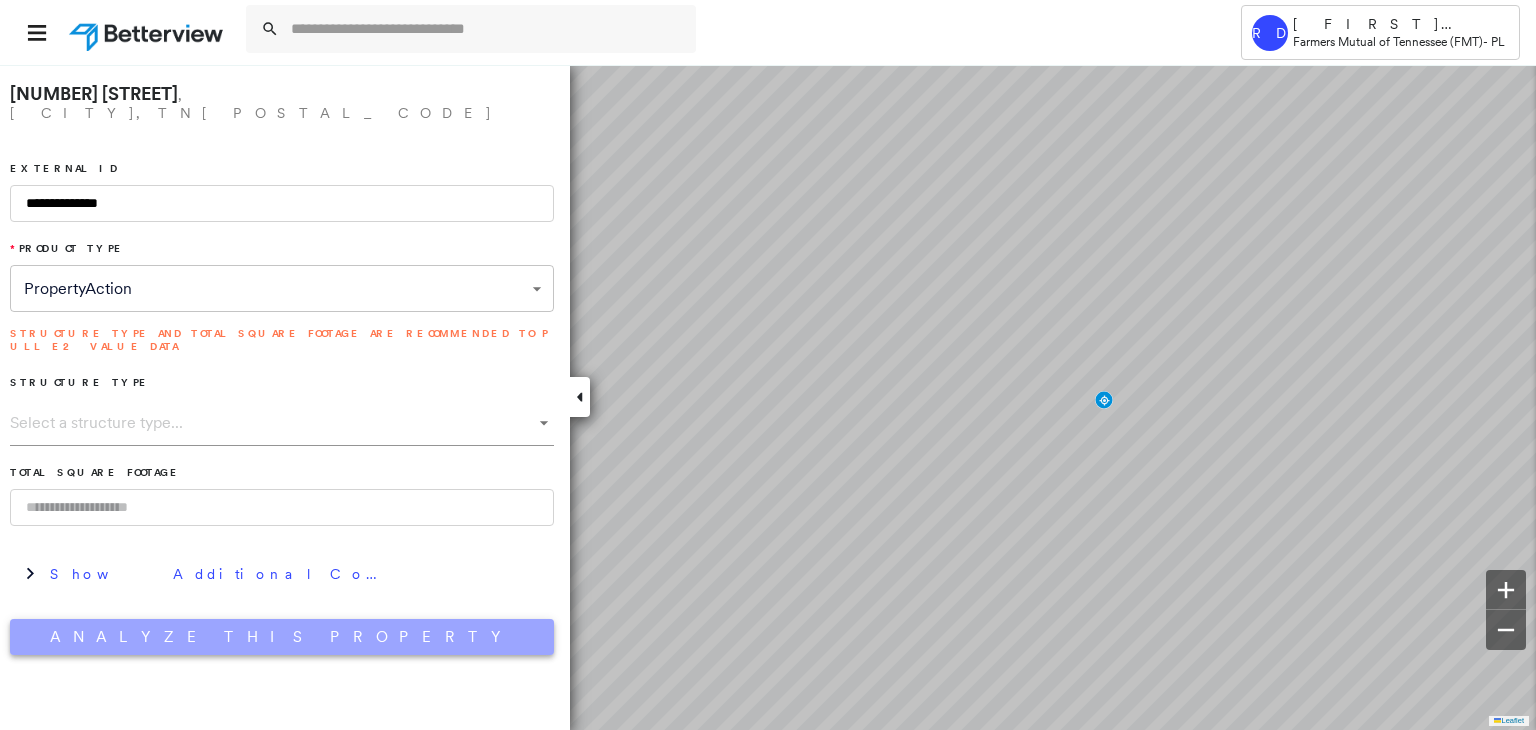click on "Analyze This Property" at bounding box center [282, 637] 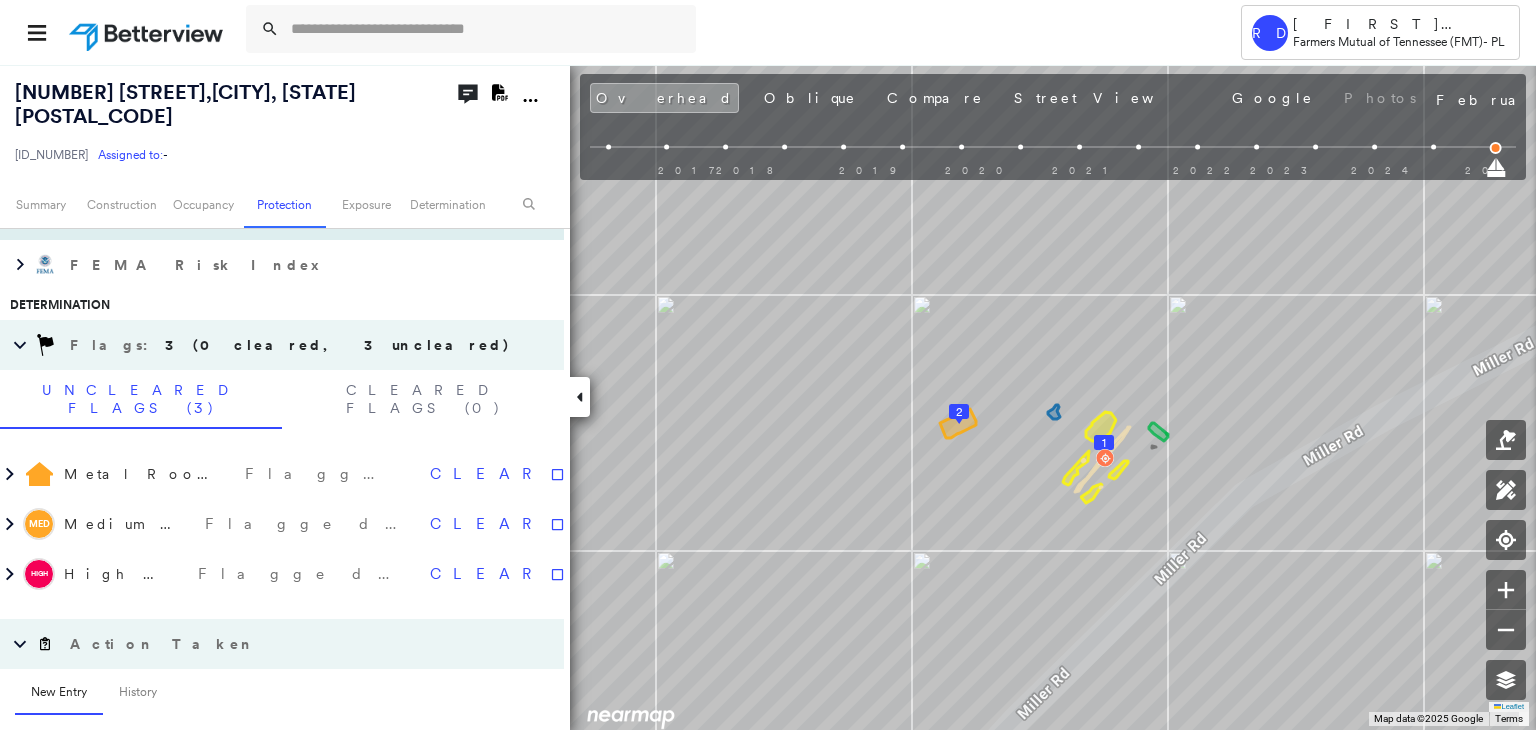 scroll, scrollTop: 1100, scrollLeft: 0, axis: vertical 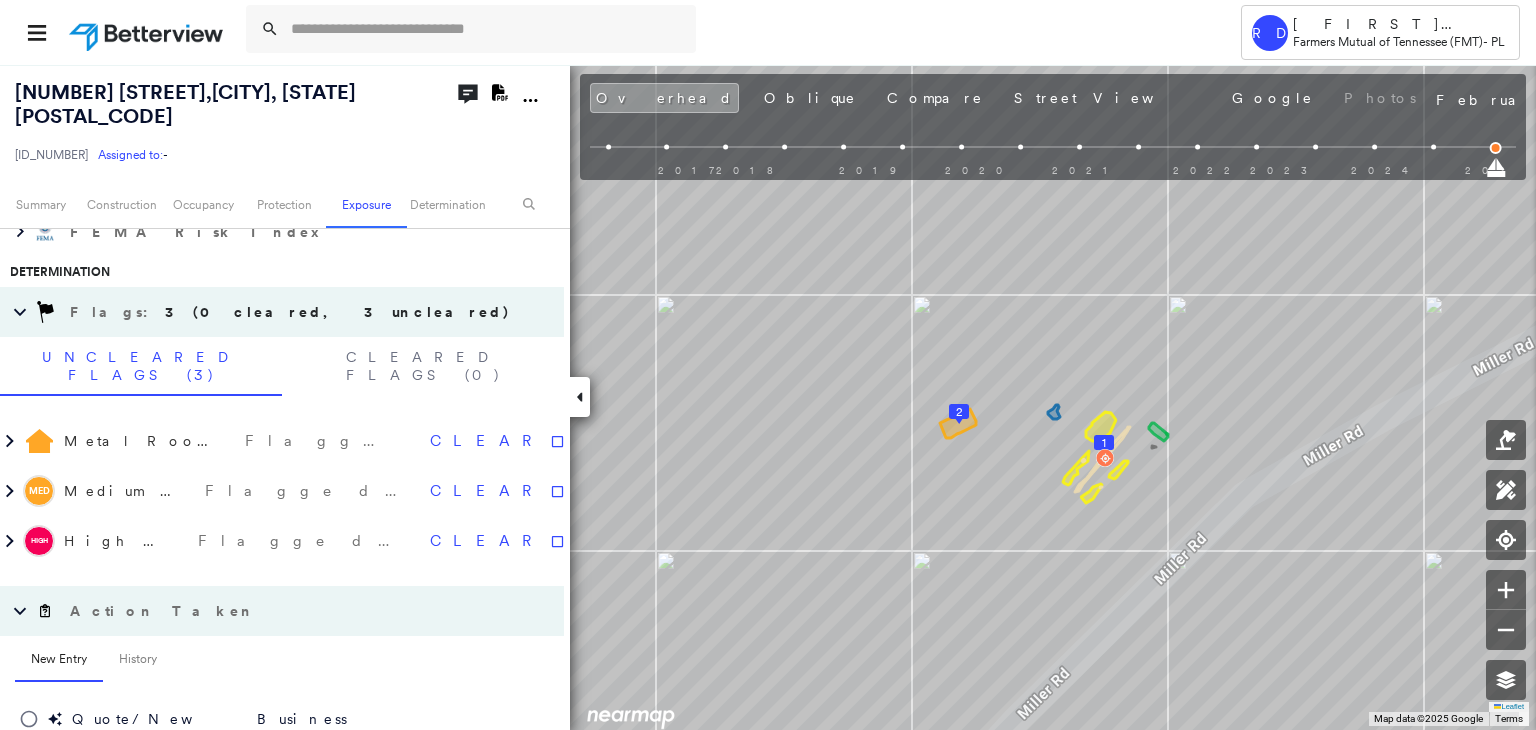 click 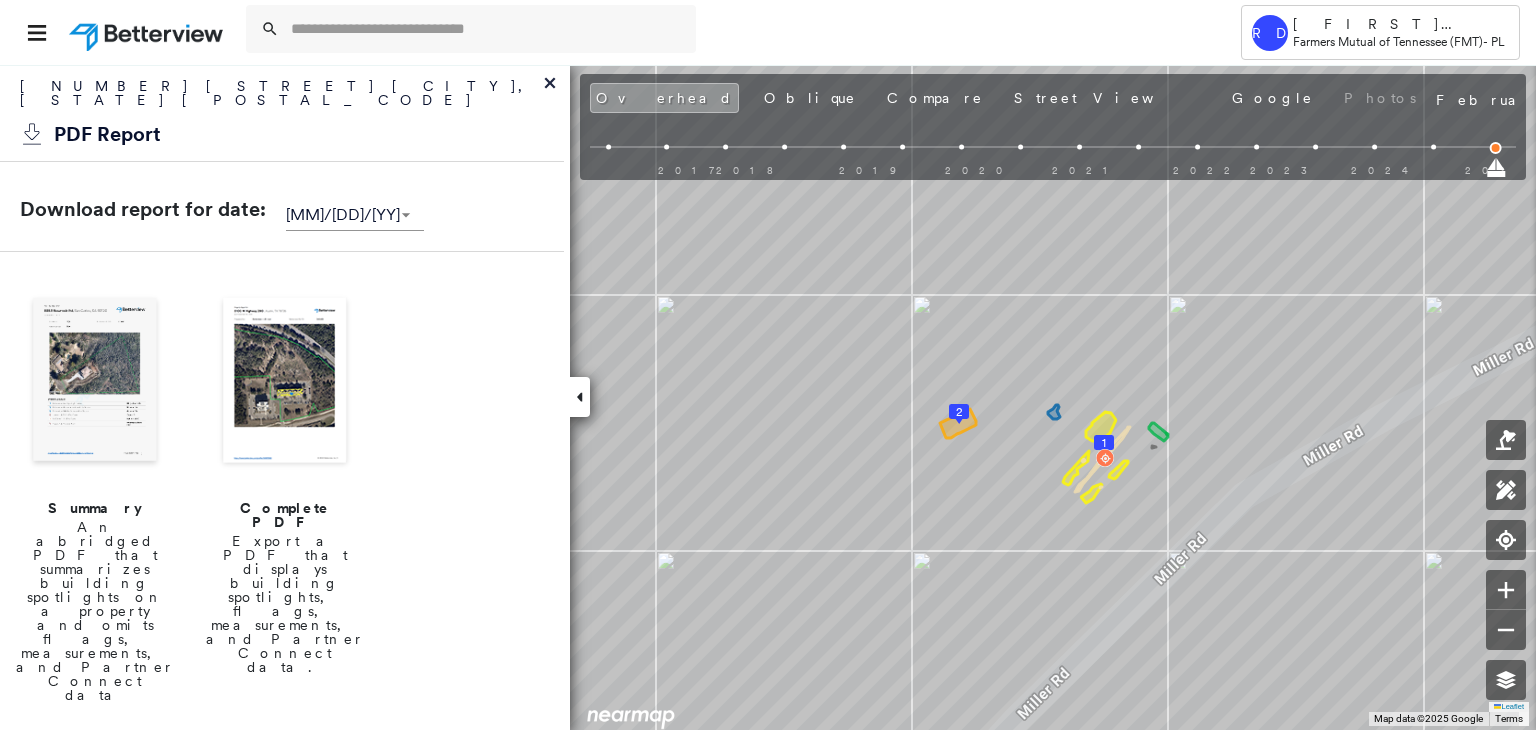 click at bounding box center (285, 382) 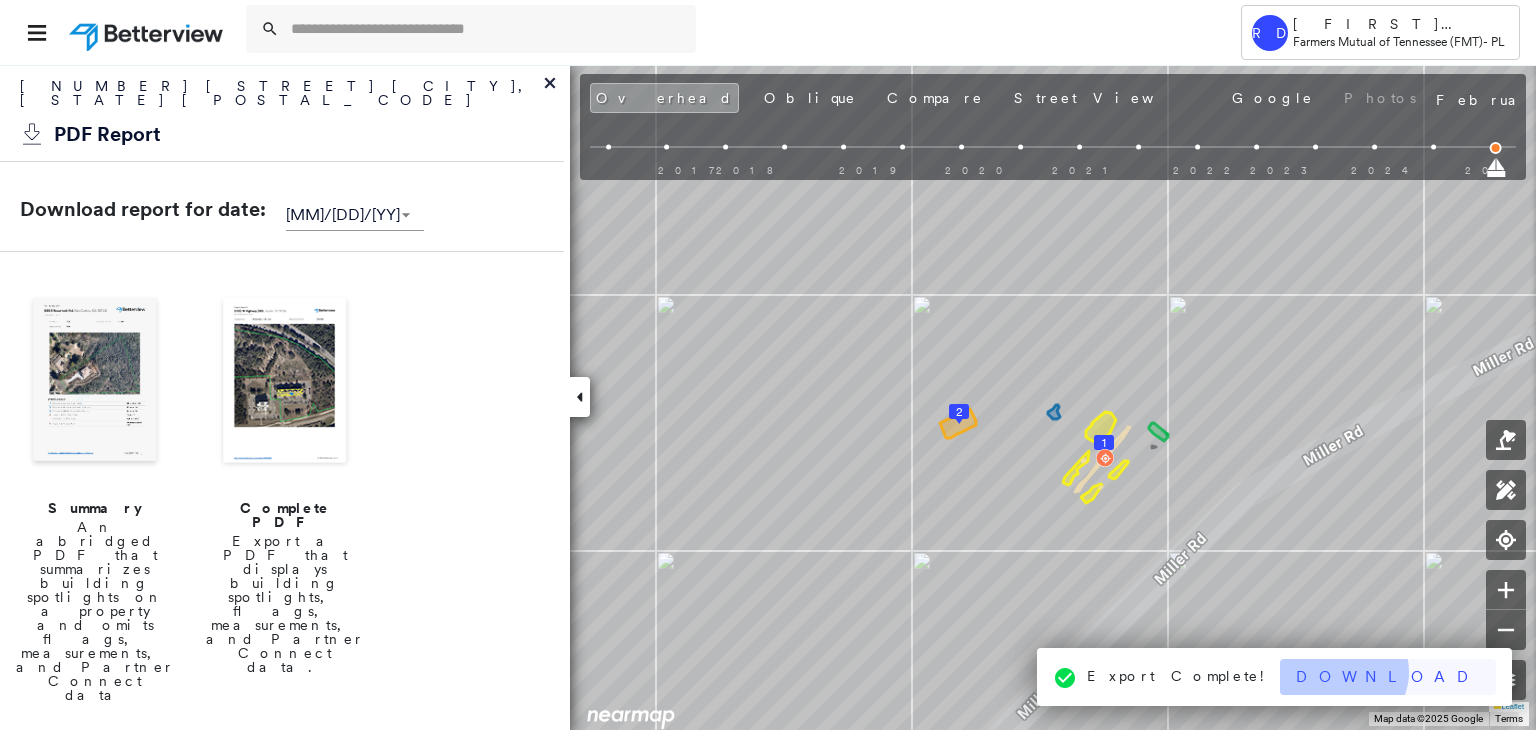 click on "Download" at bounding box center (1388, 677) 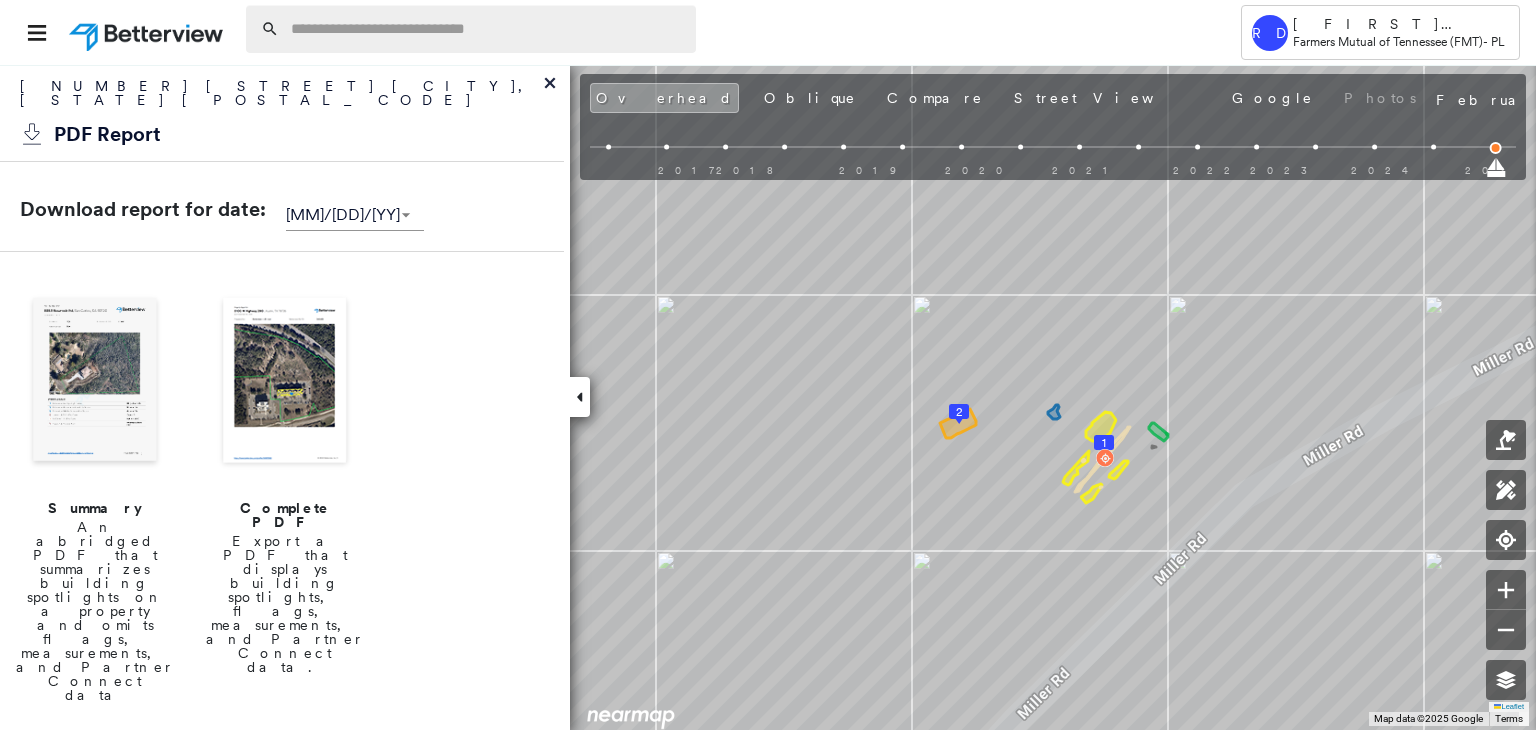 paste on "**********" 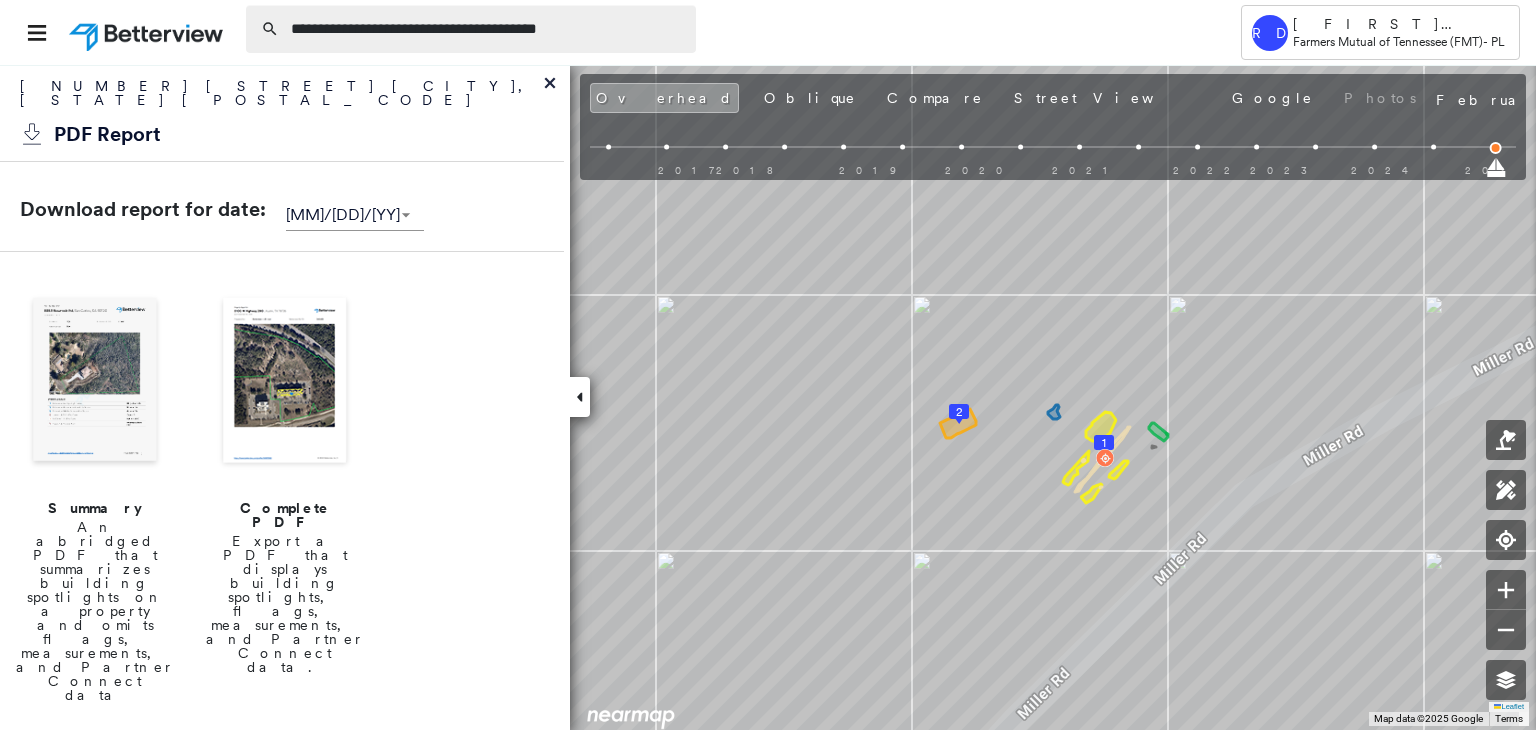 click on "**********" at bounding box center [487, 29] 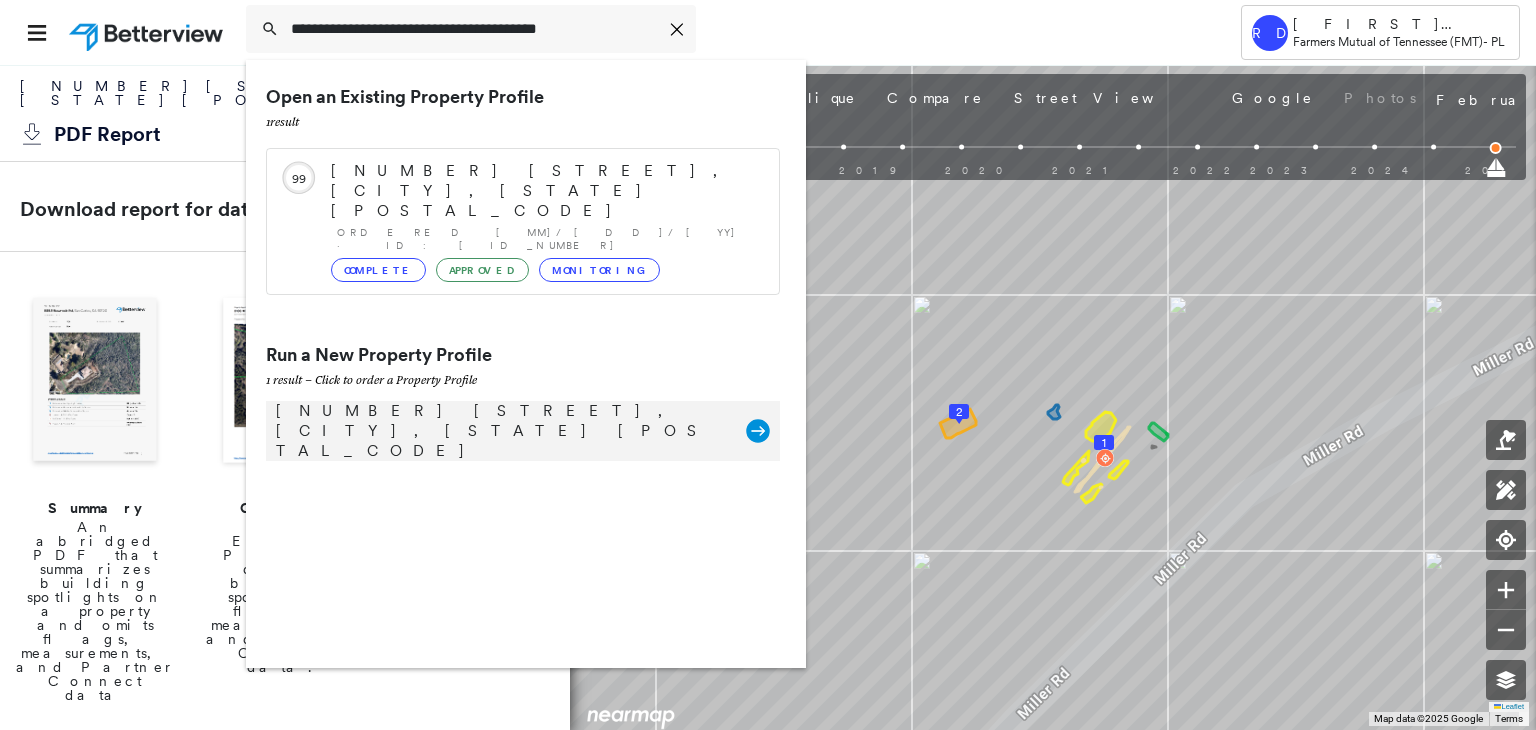type on "**********" 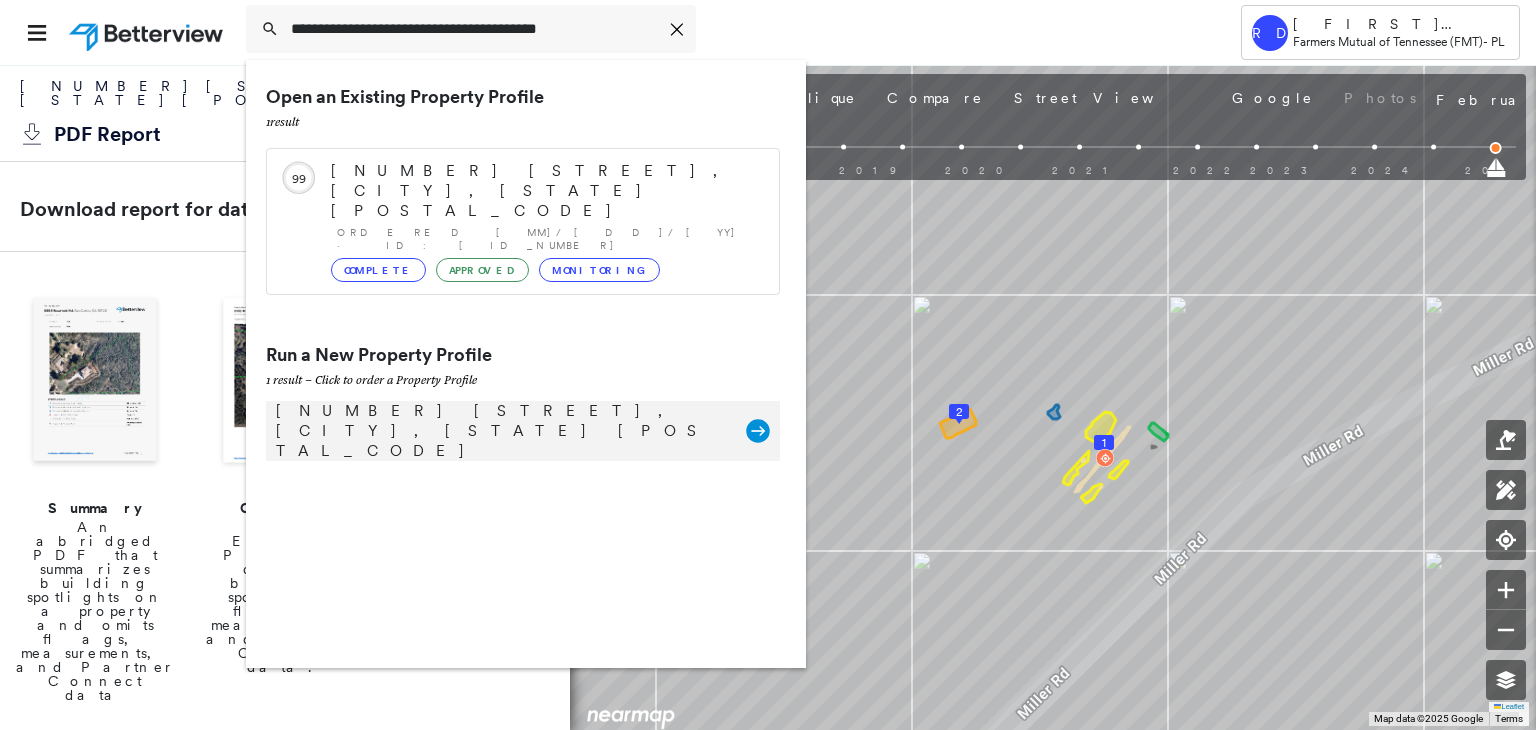 click on "[NUMBER] [STREET], [CITY], [STATE] [POSTAL_CODE]" at bounding box center (501, 431) 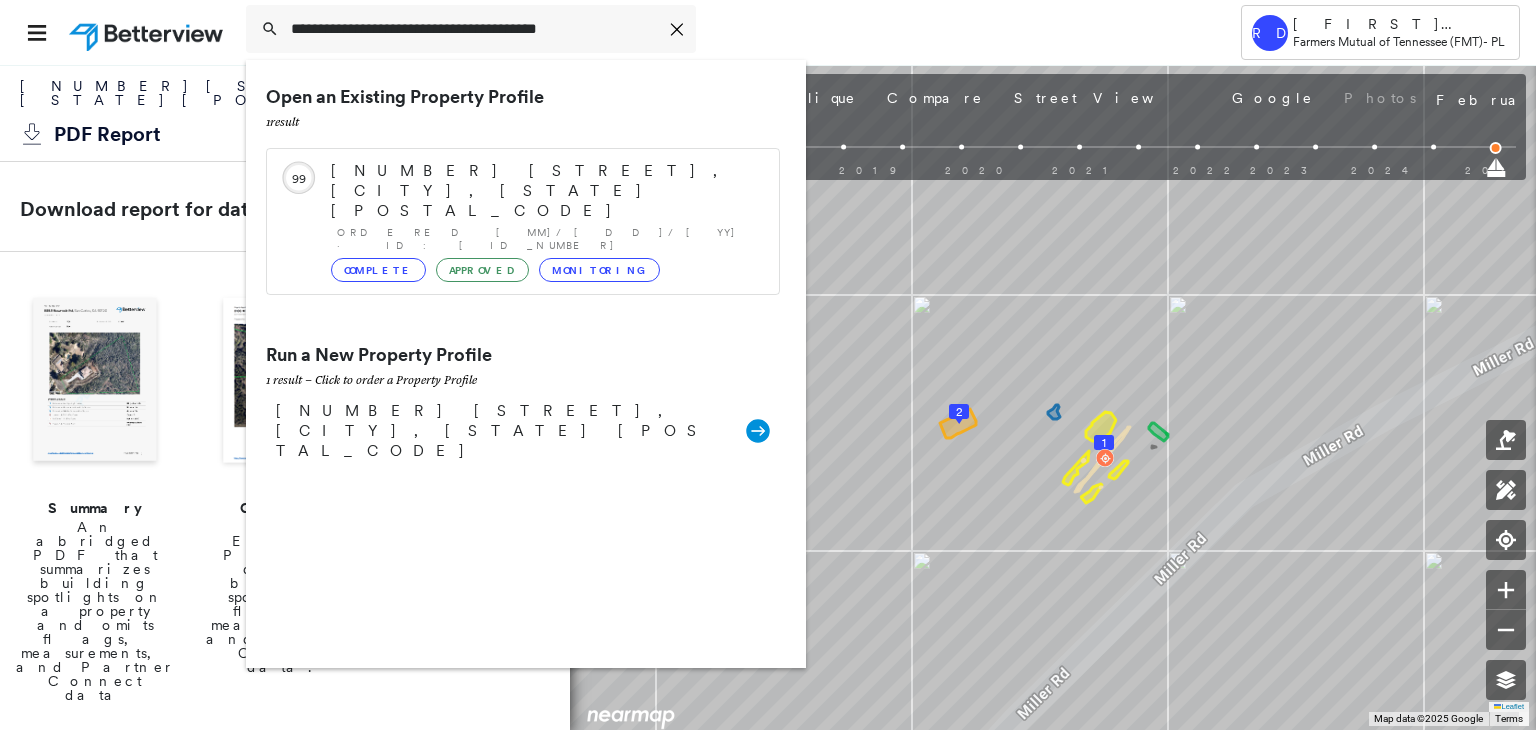 type 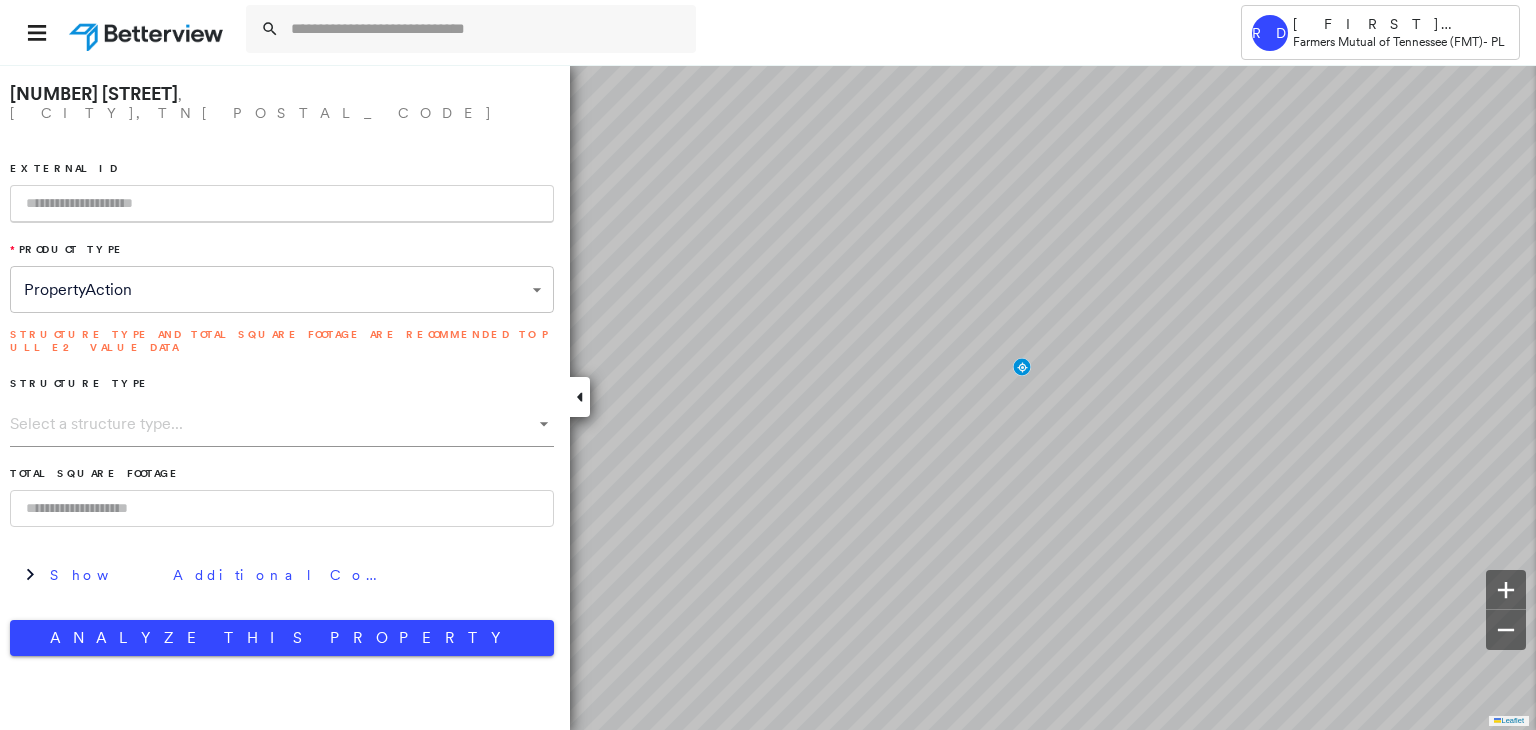 paste on "**********" 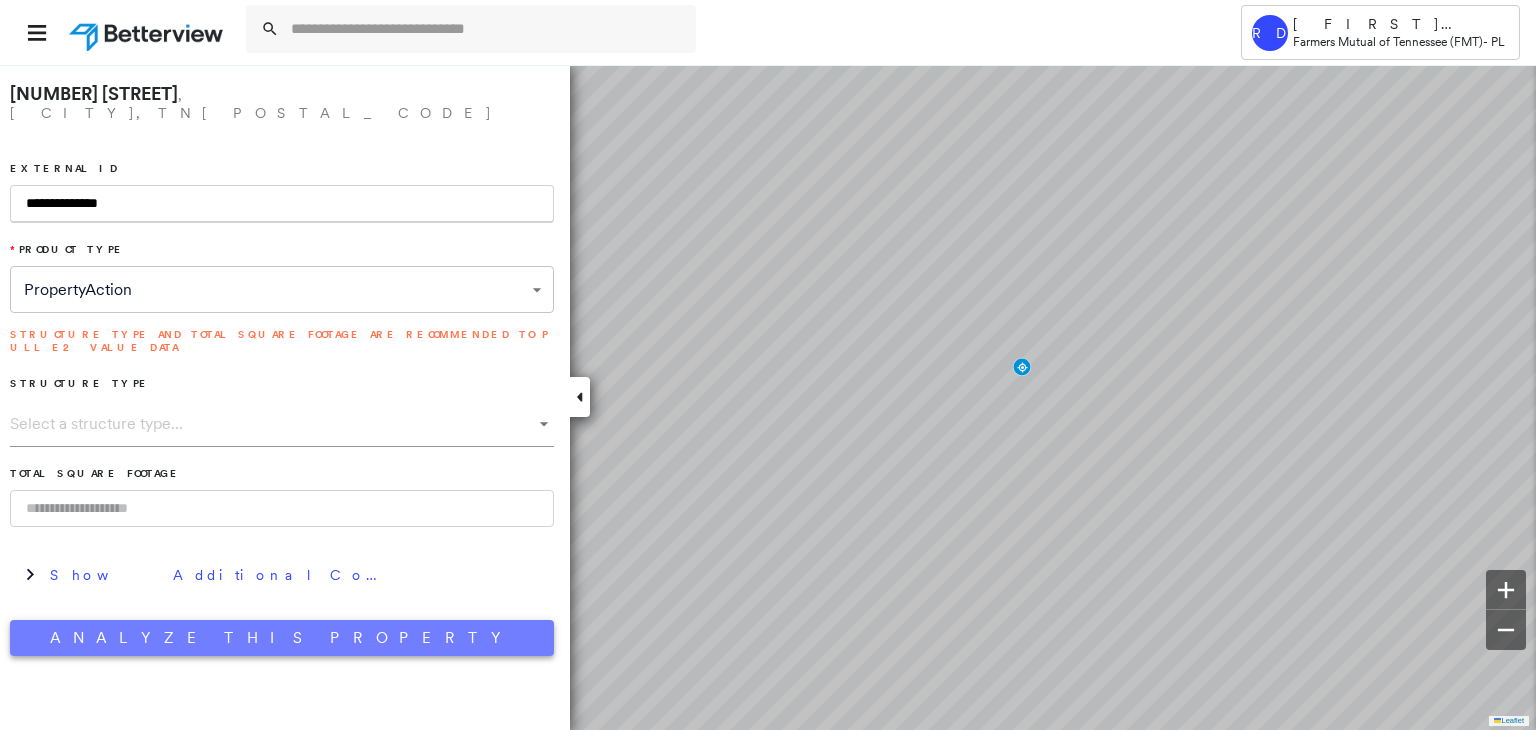 type on "**********" 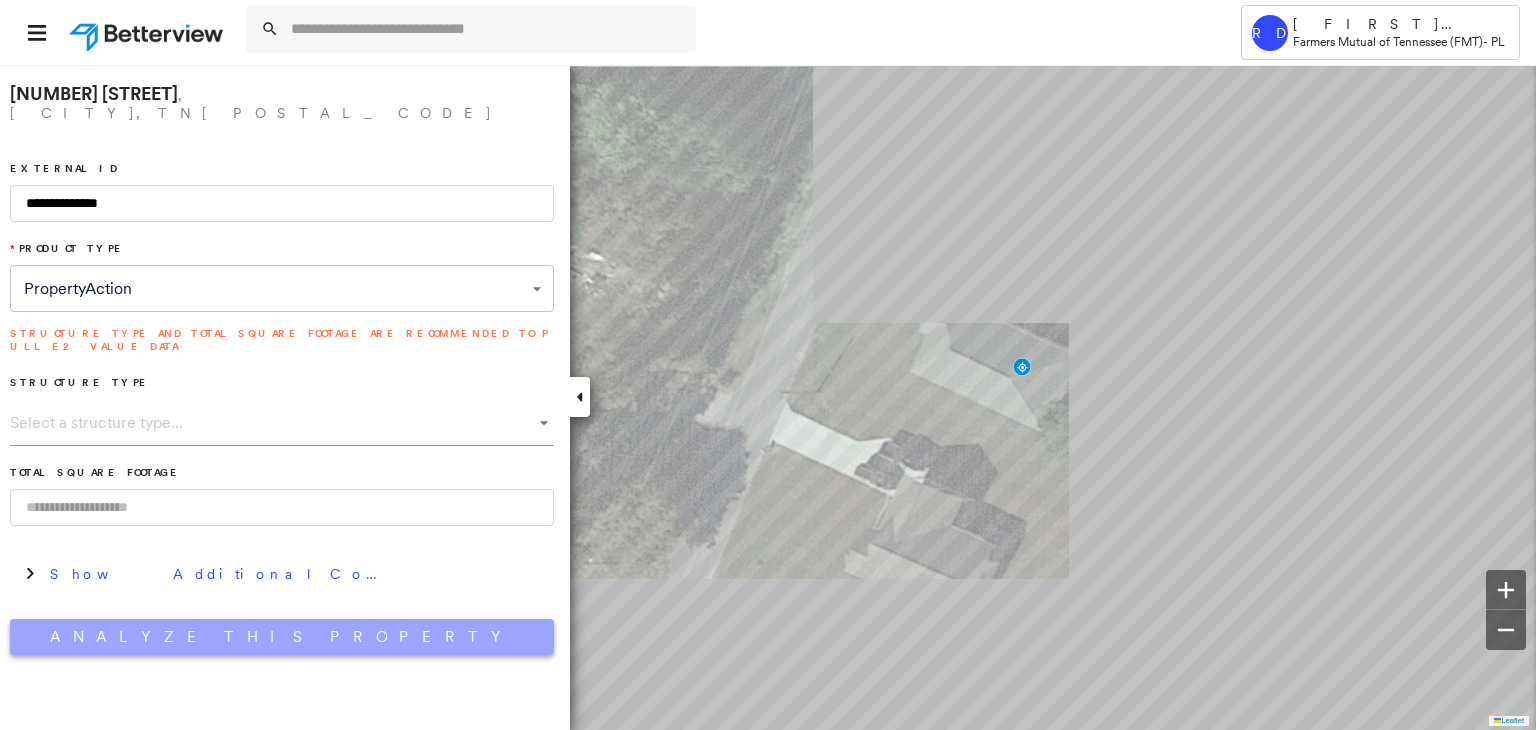 click on "Analyze This Property" at bounding box center (282, 637) 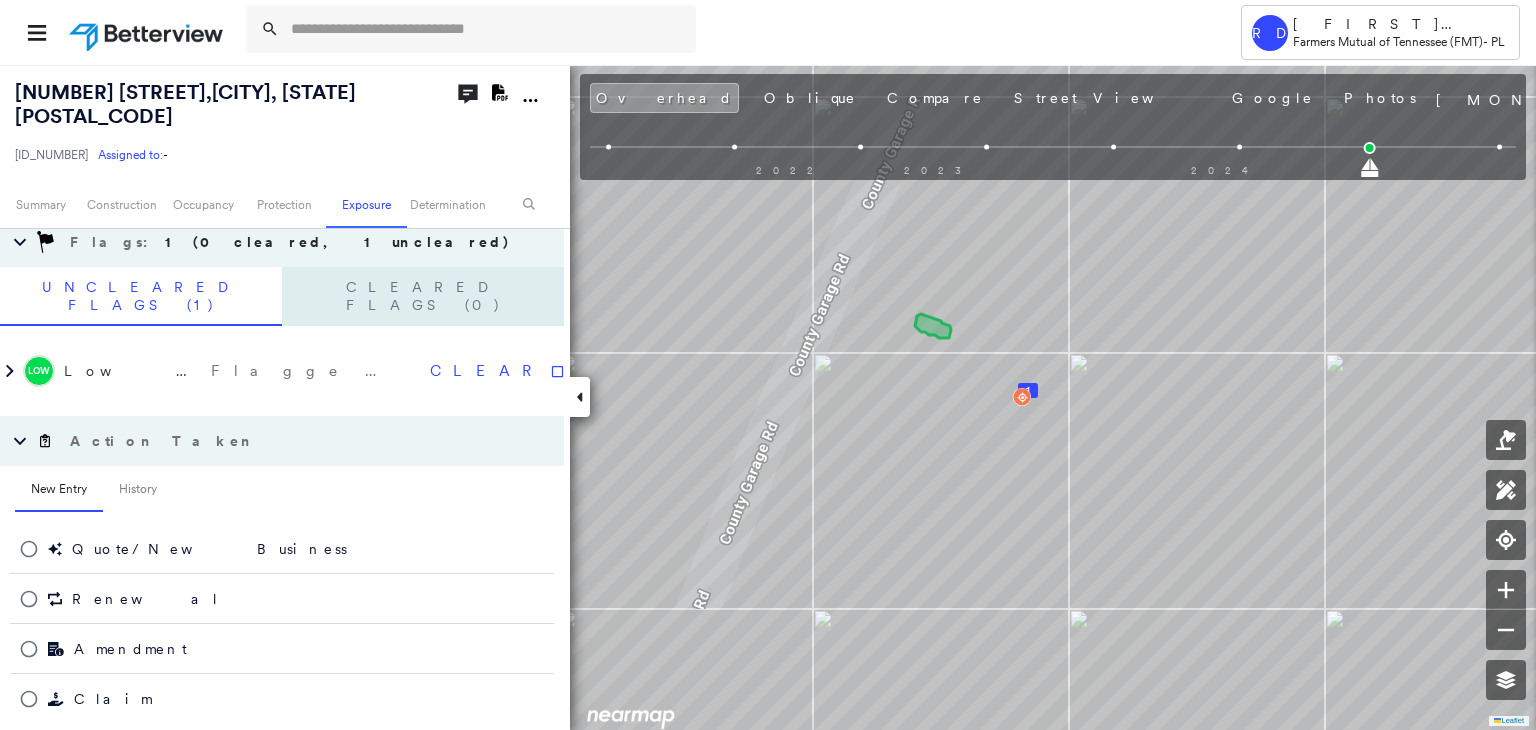 scroll, scrollTop: 1221, scrollLeft: 0, axis: vertical 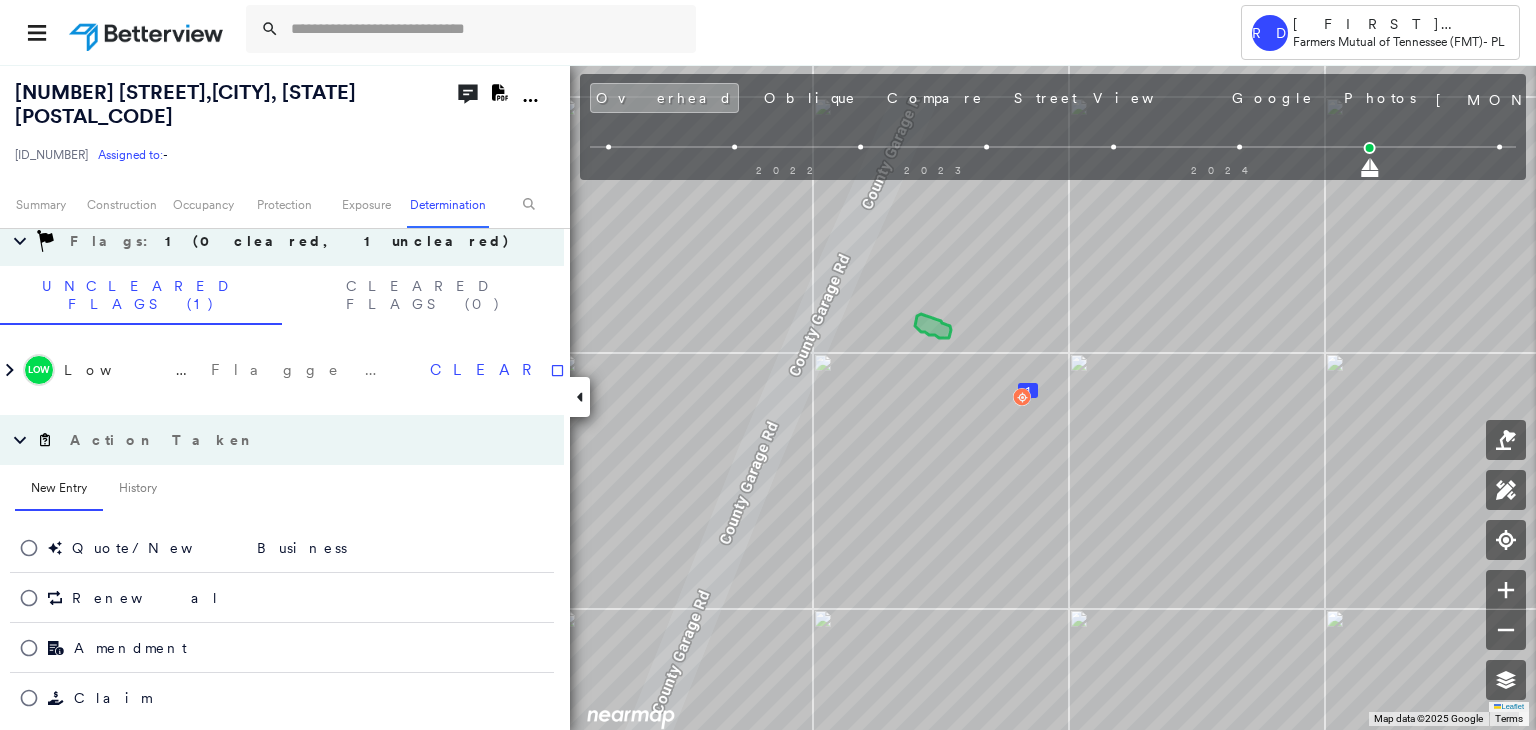 click 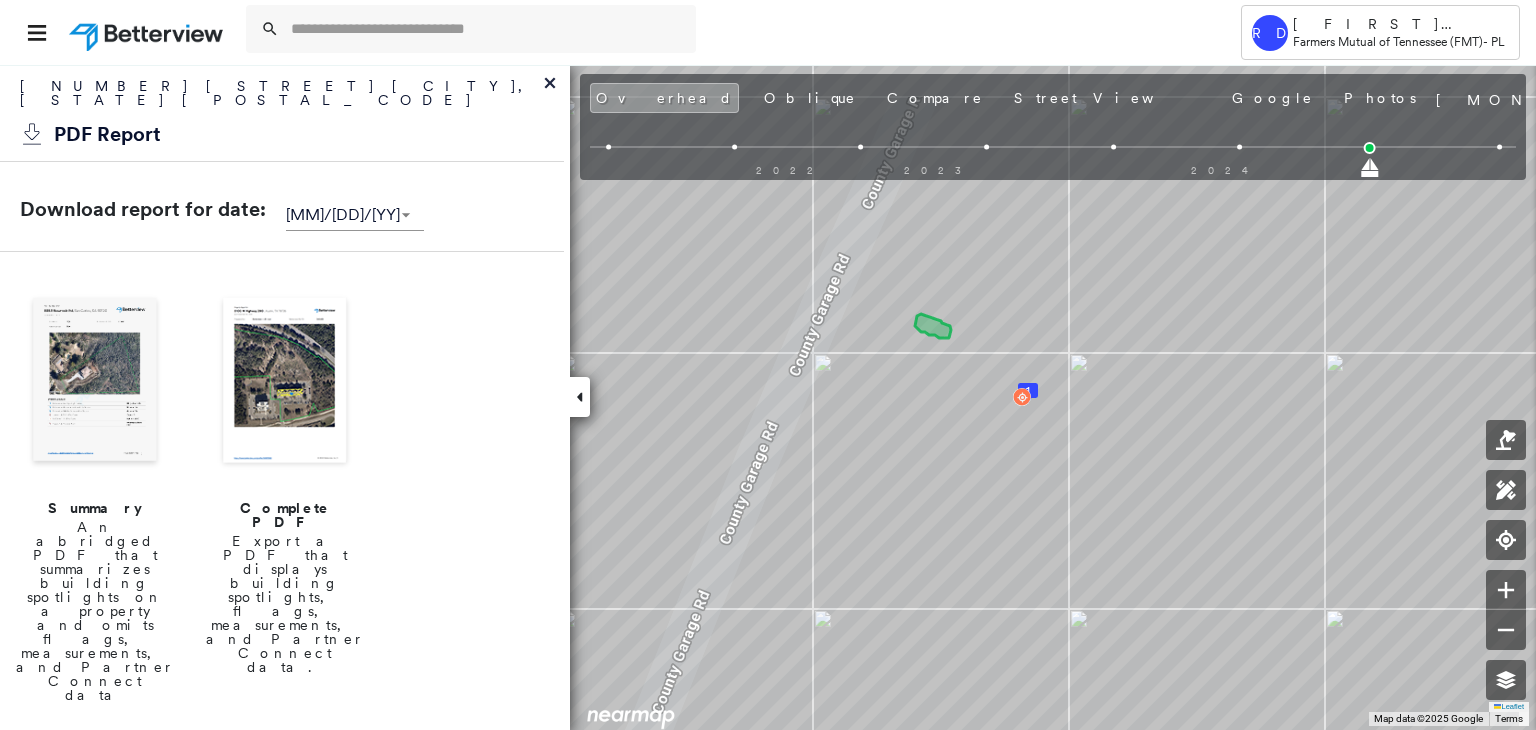 click at bounding box center [285, 382] 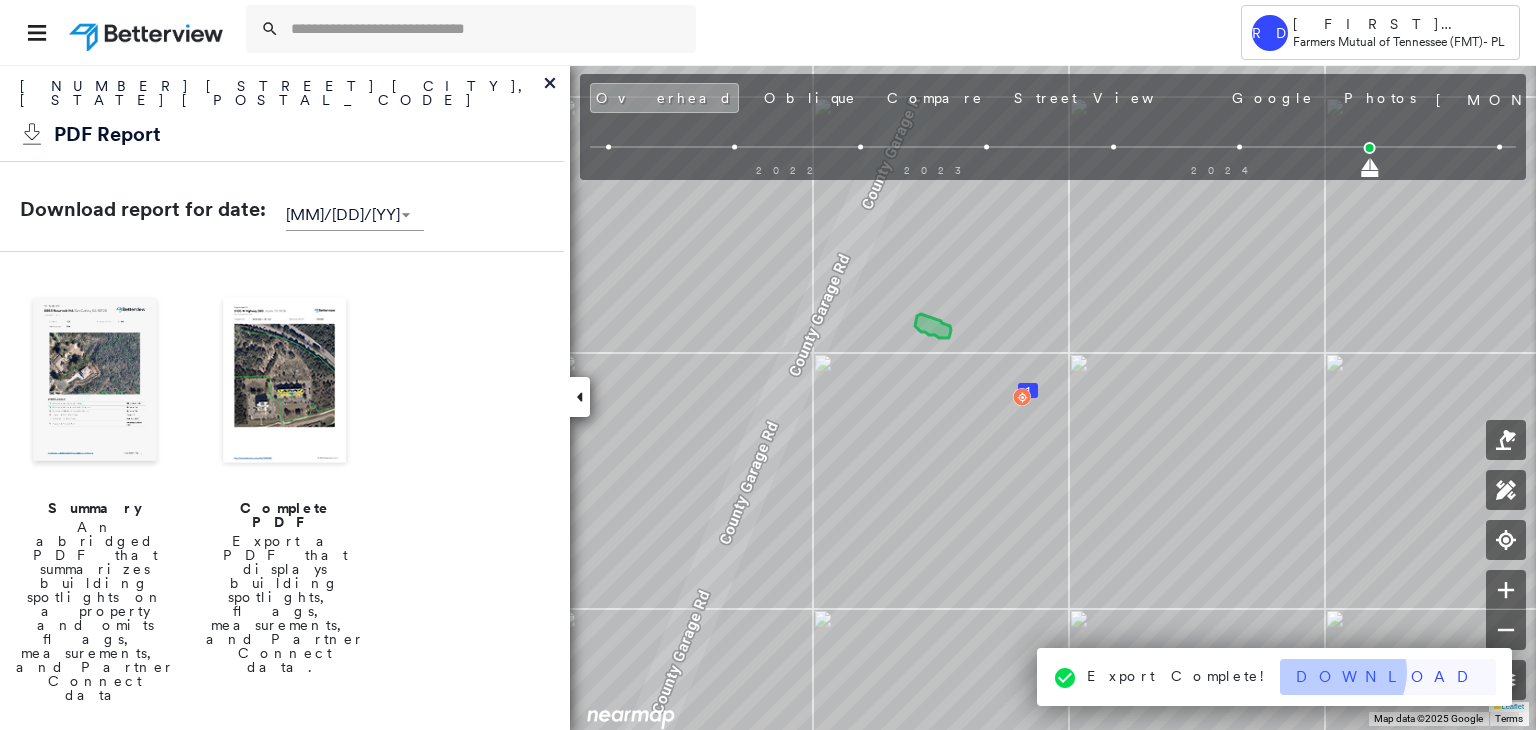 click on "Download" at bounding box center [1388, 677] 